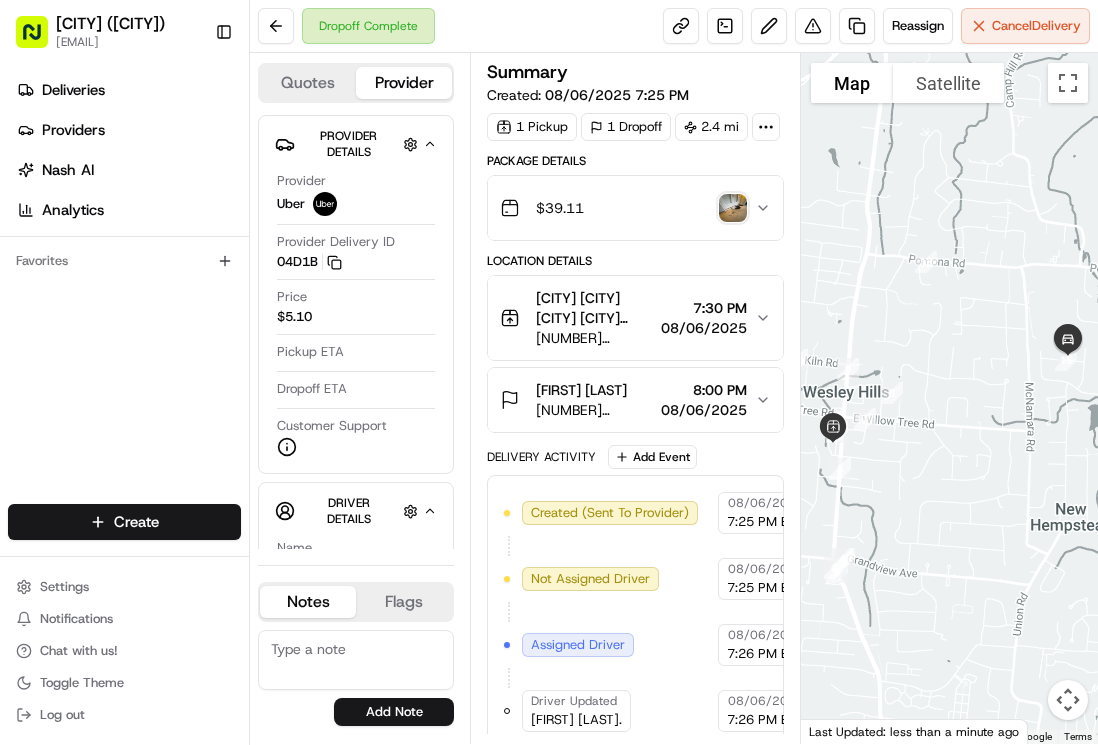 scroll, scrollTop: 0, scrollLeft: 0, axis: both 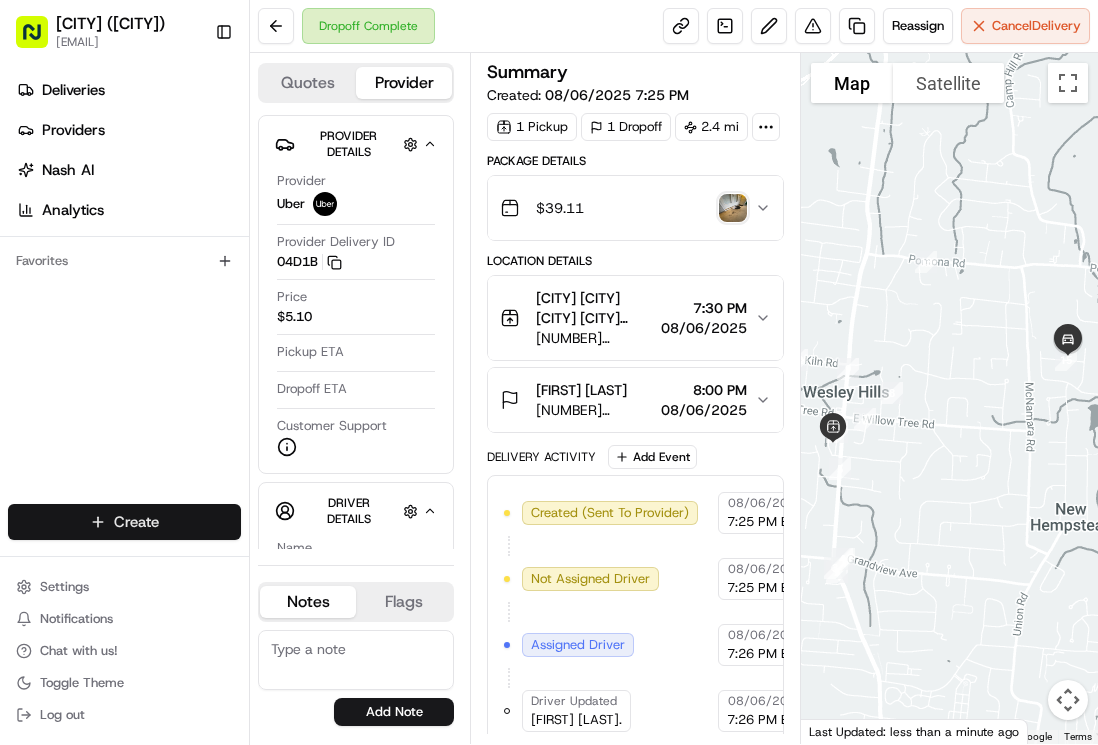 click on "[CITY] ([CITY]) [EMAIL] Toggle Sidebar Deliveries Providers Nash AI Analytics Favorites Main Menu Members & Organization Organization Users Roles Preferences Customization Tracking Orchestration Automations Dispatch Strategy Locations Pickup Locations Dropoff Locations Billing Billing Refund Requests Integrations Notification Triggers Webhooks API Keys Request Logs Create Settings Notifications Chat with us! Toggle Theme Log out Dropoff Complete Reassign Cancel Delivery Quotes Provider Provider Details Hidden ( 1 ) Provider Uber Provider Delivery ID 04D1B Copy del_VRyBo2RMQrqm_2968EBNGw 04D1B Price $5.10 Pickup ETA Dropoff ETA Customer Support Driver Details Hidden ( 5 ) Name [FIRST] [LAST]. Pickup Phone Number [PHONE] ext. [NUMBER] Dropoff Phone Number [PHONE] Tip $0.00 Type car Make Toyota Model Camry Color black License Plate Number ***[NUMBER] Notes Flags [EMAIL] [EMAIL] [EMAIL] Add Note [EMAIL] Add Flag Summary" at bounding box center [549, 372] 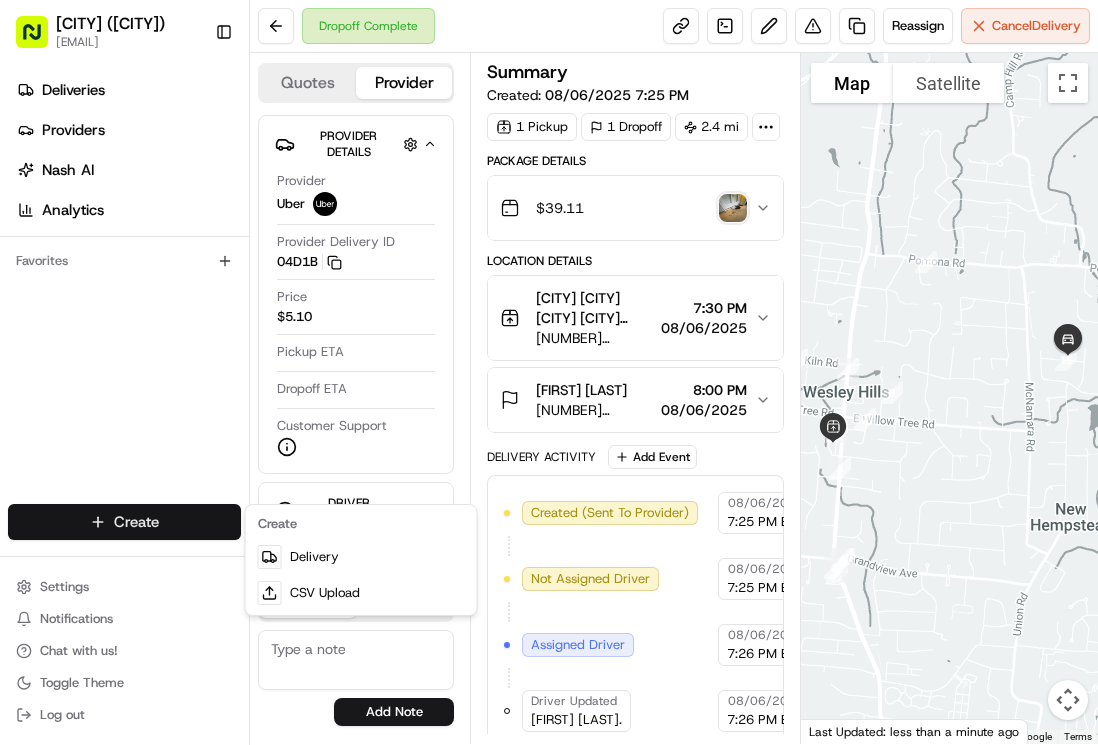 click on "[CITY] ([CITY]) [EMAIL] Toggle Sidebar Deliveries Providers Nash AI Analytics Favorites Main Menu Members & Organization Organization Users Roles Preferences Customization Tracking Orchestration Automations Dispatch Strategy Locations Pickup Locations Dropoff Locations Billing Billing Refund Requests Integrations Notification Triggers Webhooks API Keys Request Logs Create Settings Notifications Chat with us! Toggle Theme Log out Dropoff Complete Reassign Cancel Delivery Quotes Provider Provider Details Hidden ( 1 ) Provider Uber Provider Delivery ID 04D1B Copy del_VRyBo2RMQrqm_2968EBNGw 04D1B Price $5.10 Pickup ETA Dropoff ETA Customer Support Driver Details Hidden ( 5 ) Name [FIRST] [LAST]. Pickup Phone Number [PHONE] ext. [NUMBER] Dropoff Phone Number [PHONE] Tip $0.00 Type car Make Toyota Model Camry Color black License Plate Number ***[NUMBER] Notes Flags [EMAIL] [EMAIL] [EMAIL] Add Note [EMAIL] Add Flag Summary" at bounding box center (549, 372) 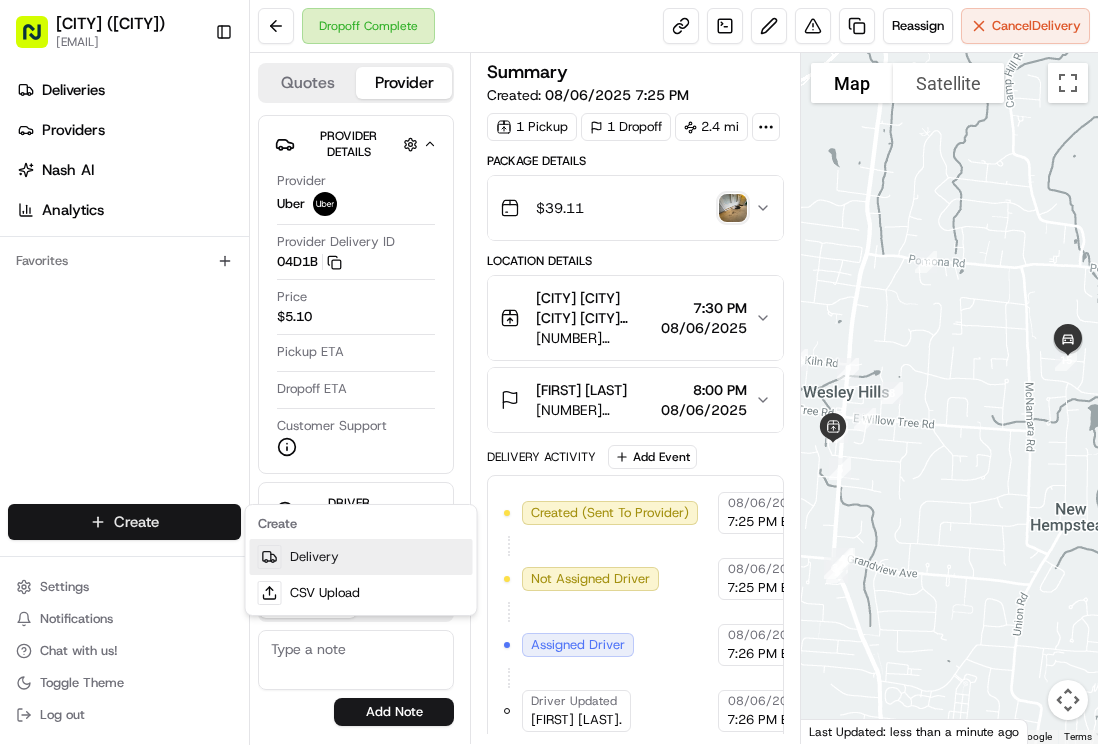 click on "Delivery" at bounding box center [361, 557] 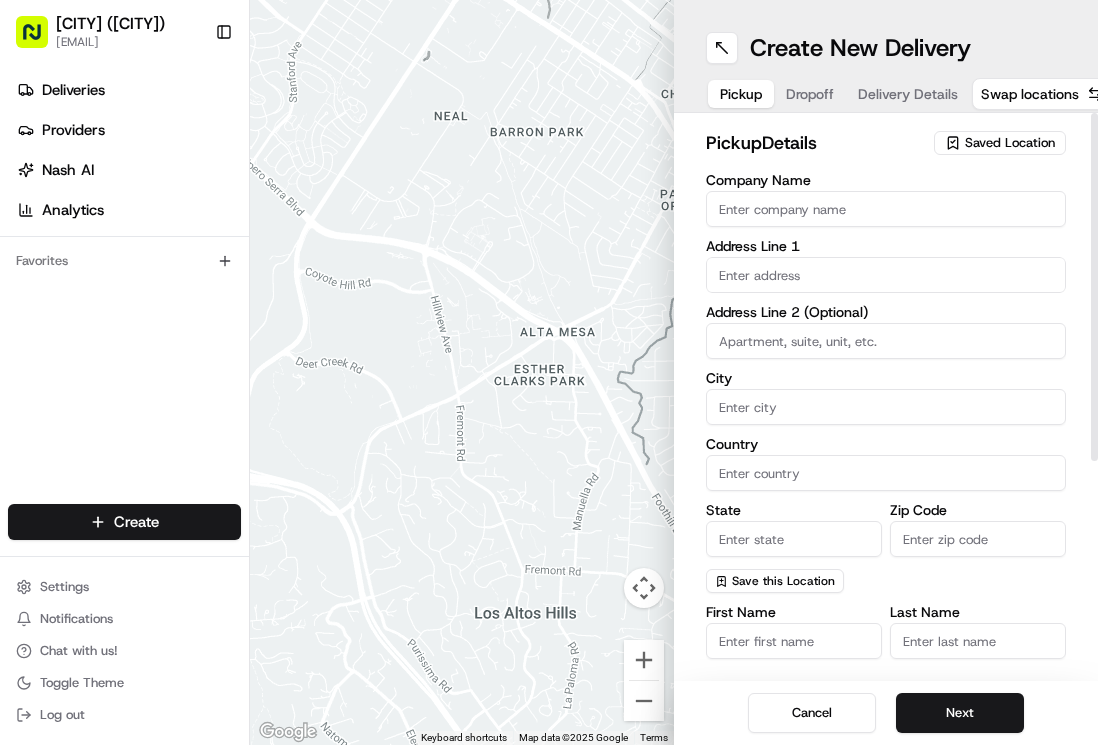click on "Company Name" at bounding box center (886, 209) 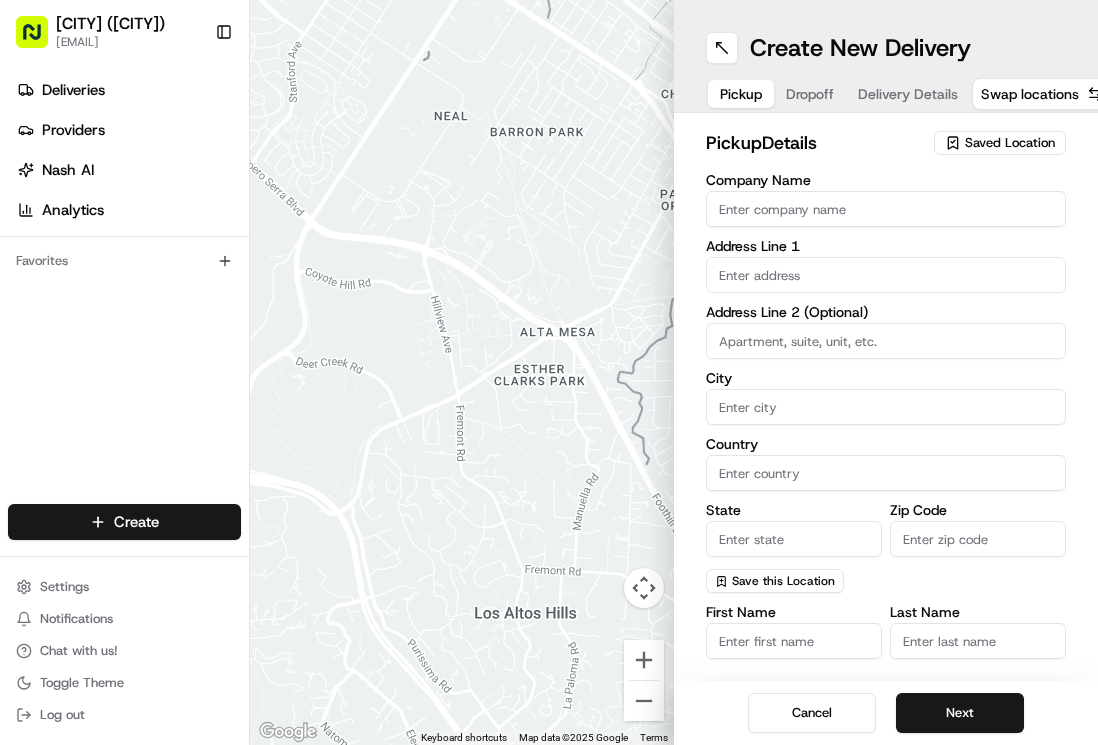 type on "Monsey" 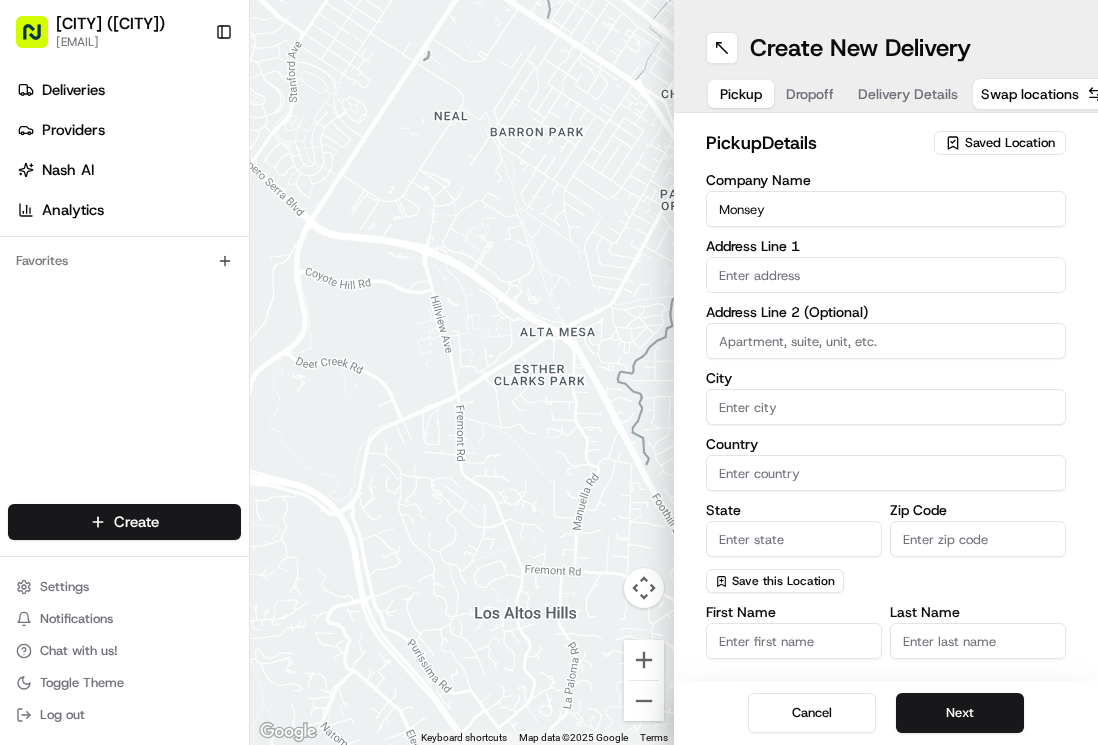 type on "455 NY-306" 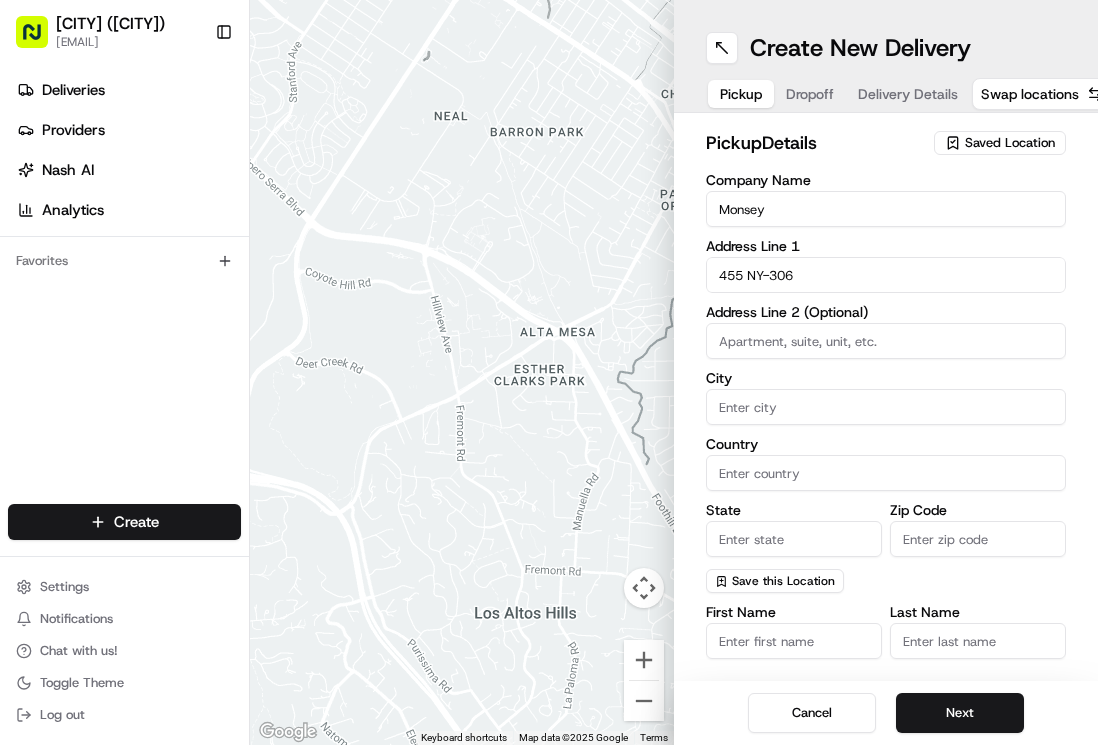 type on "Monsey" 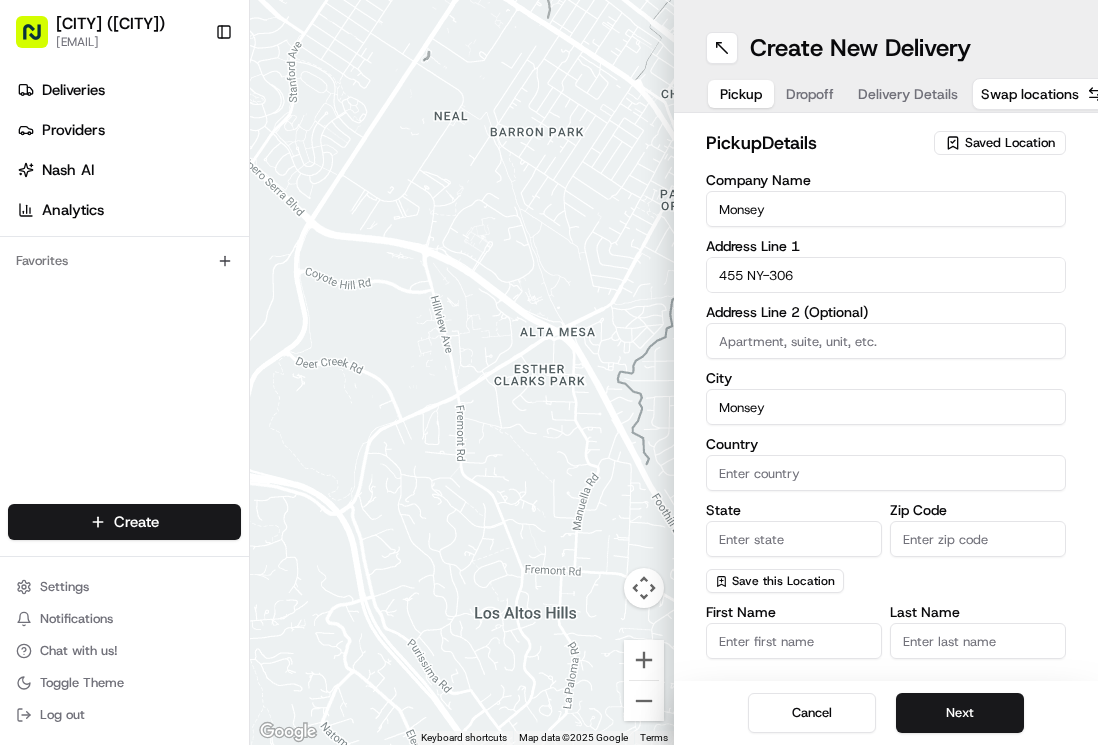 type on "United States" 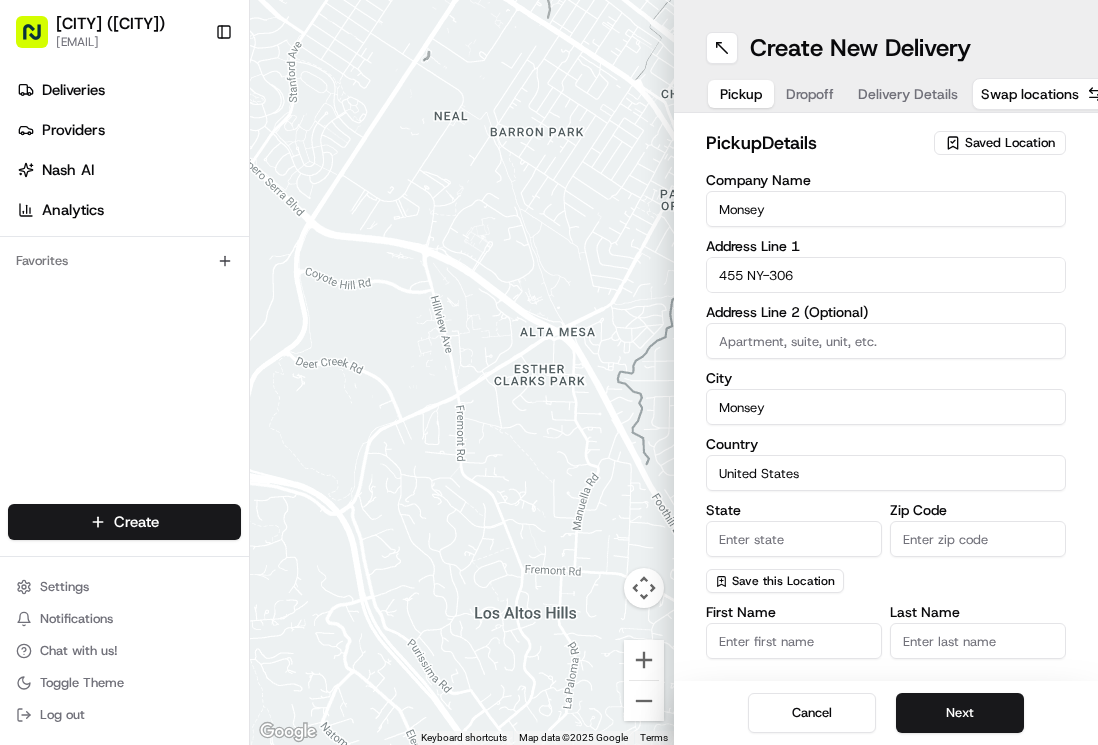 type on "NY" 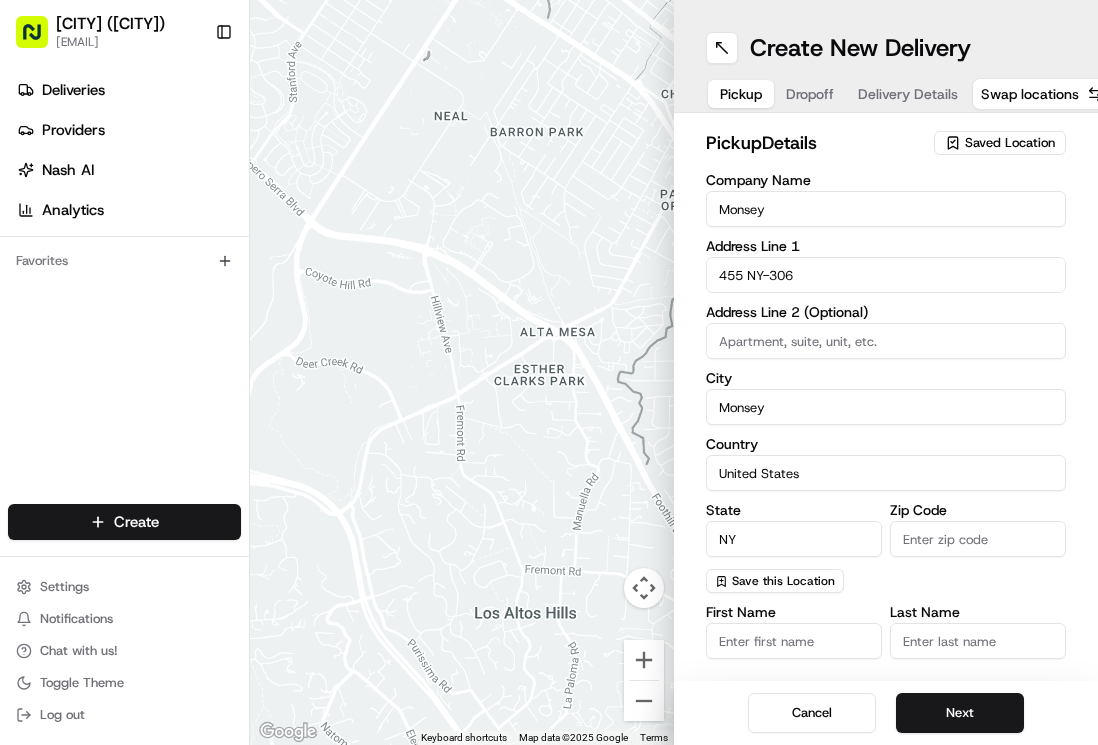 type on "10952" 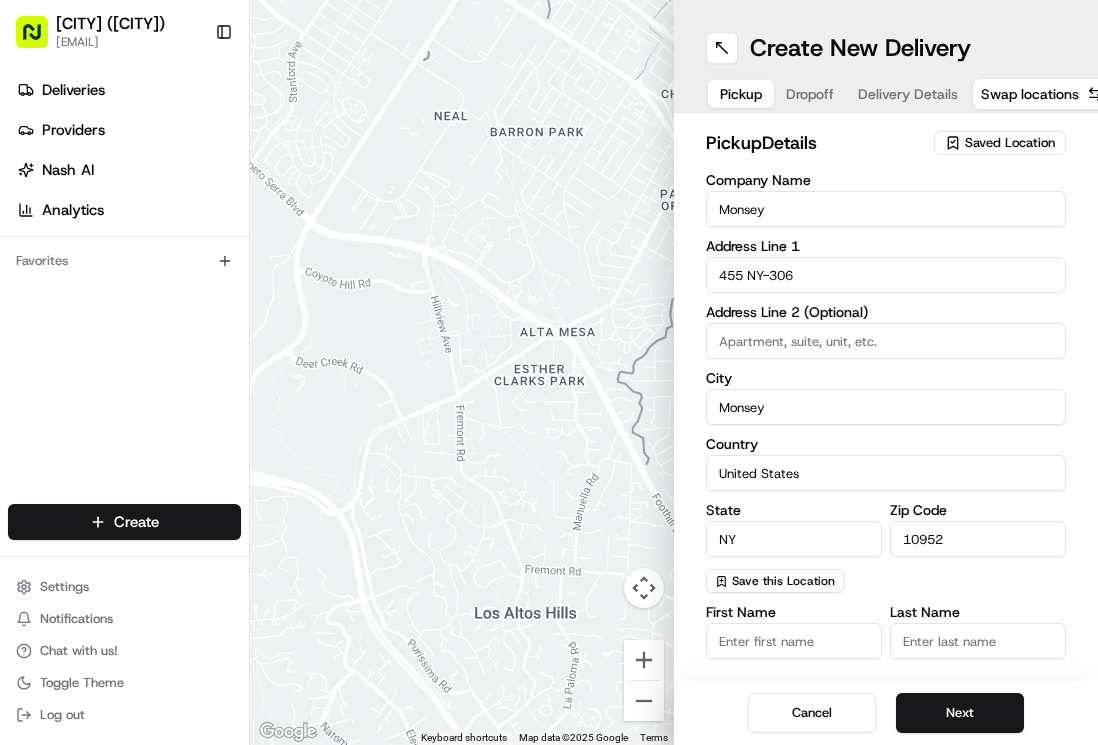 type on "Monsey" 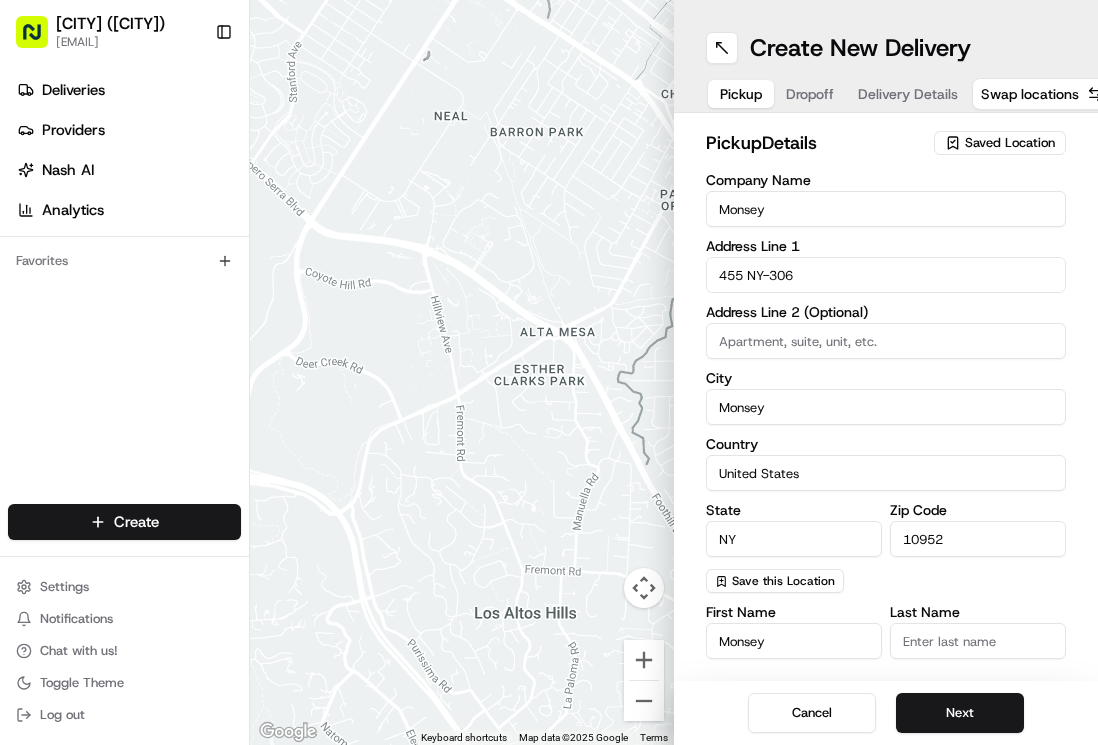 type on "[PHONE]" 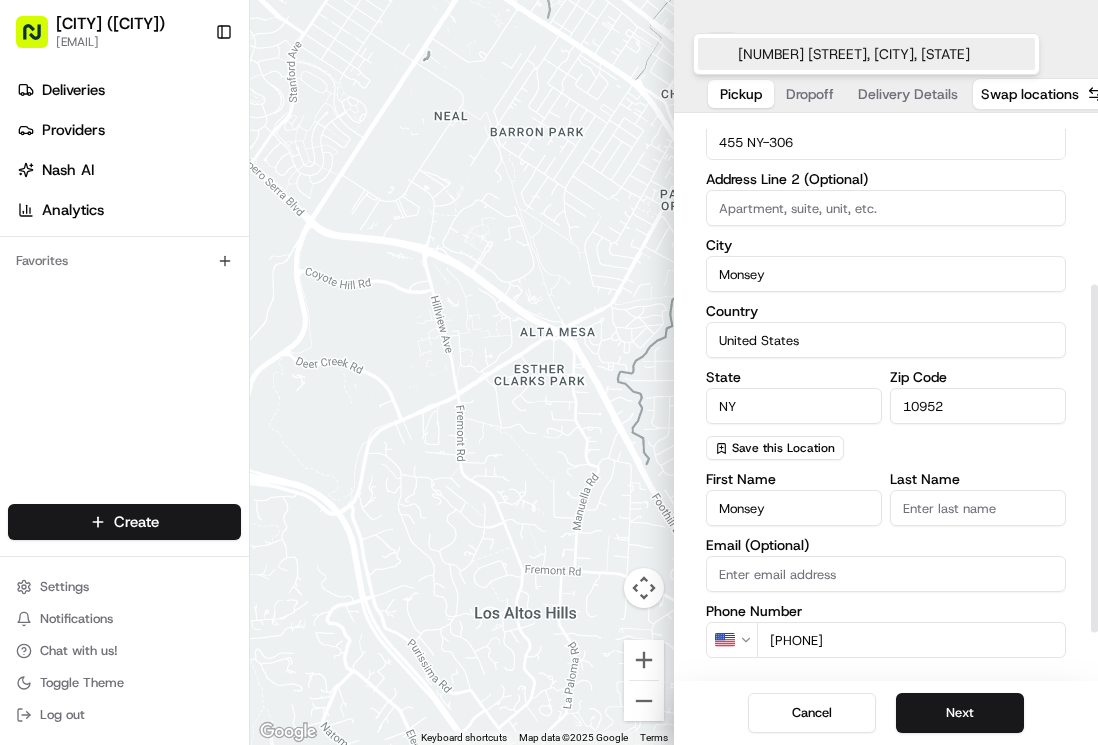 scroll, scrollTop: 337, scrollLeft: 0, axis: vertical 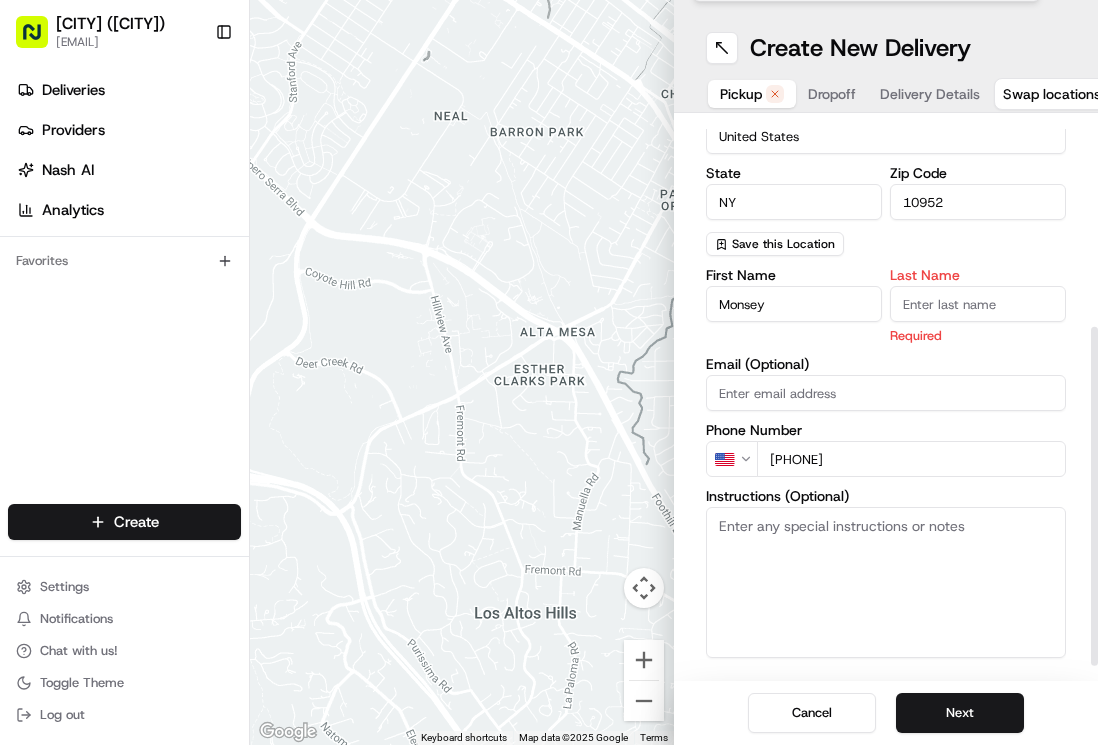 click on "Last Name" at bounding box center (978, 304) 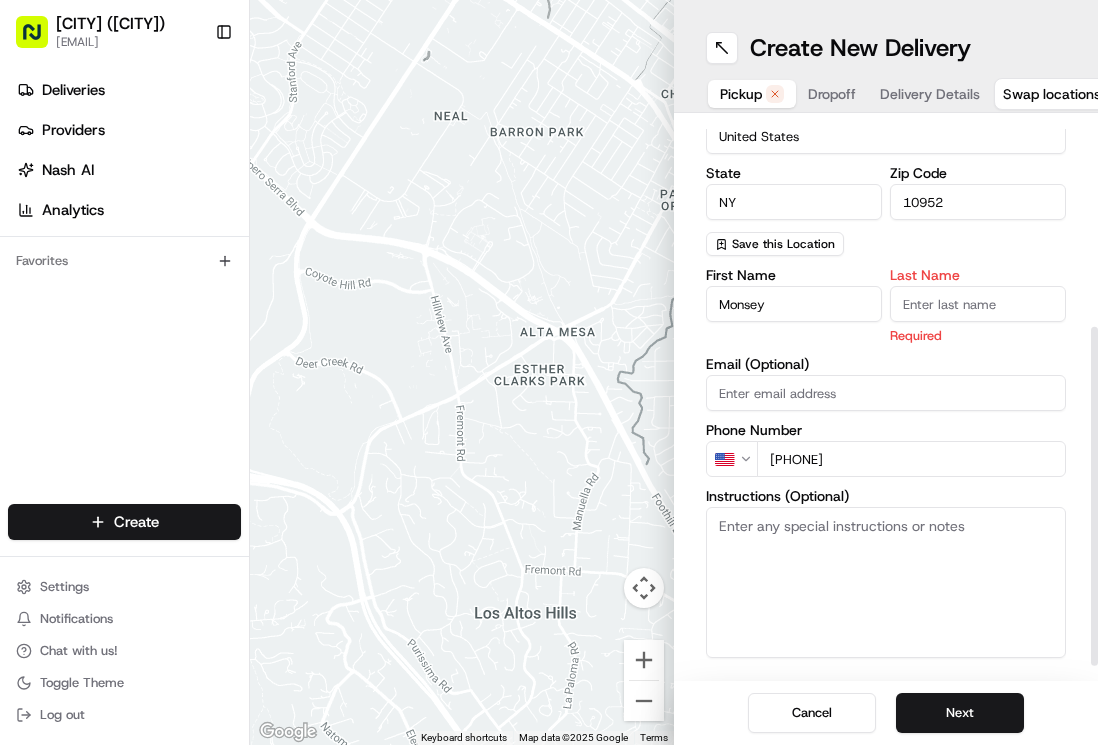 type on "Manager" 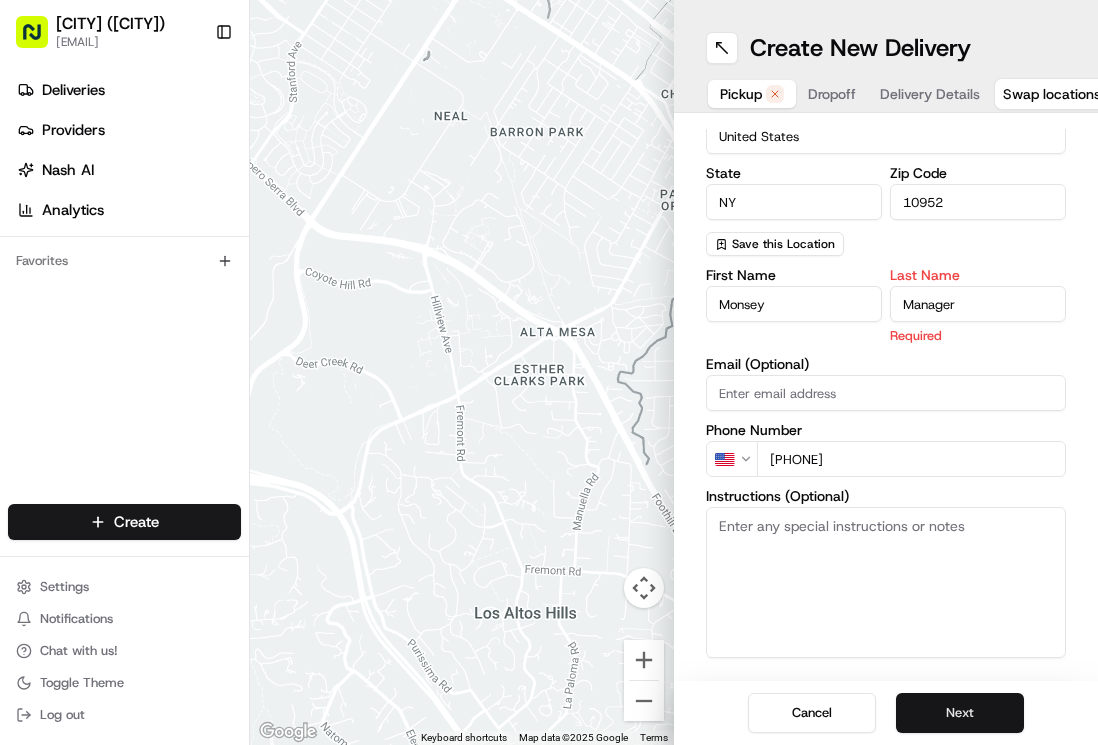 click on "Next" at bounding box center [960, 713] 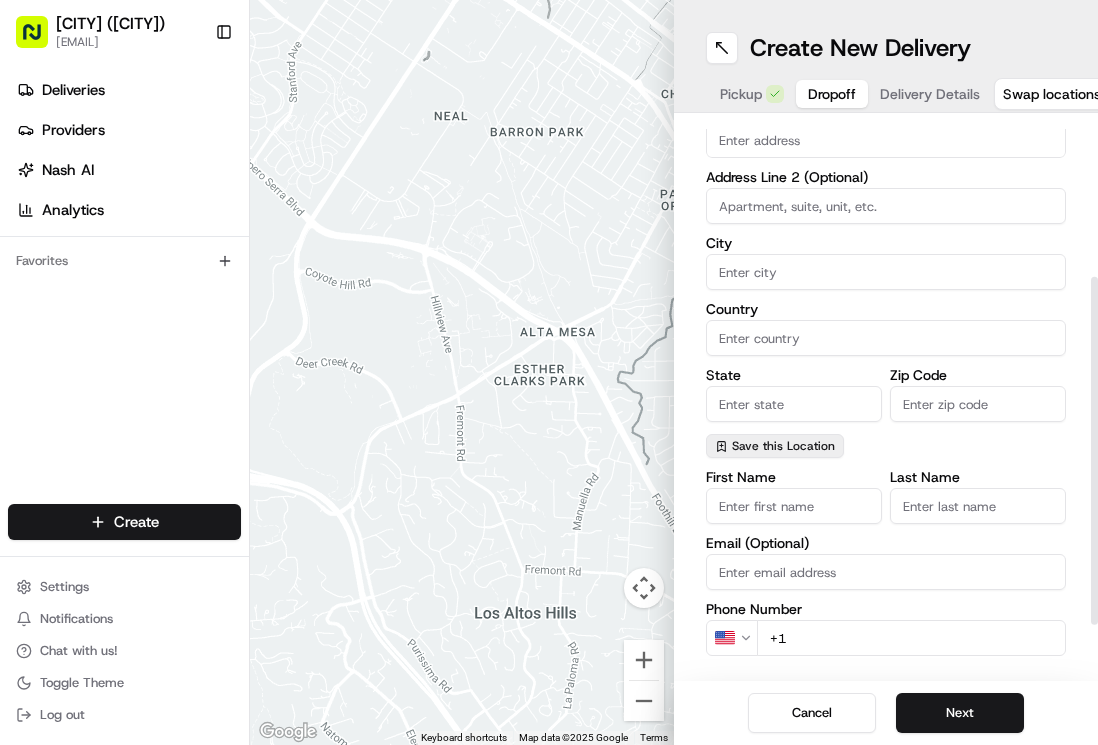scroll, scrollTop: 0, scrollLeft: 0, axis: both 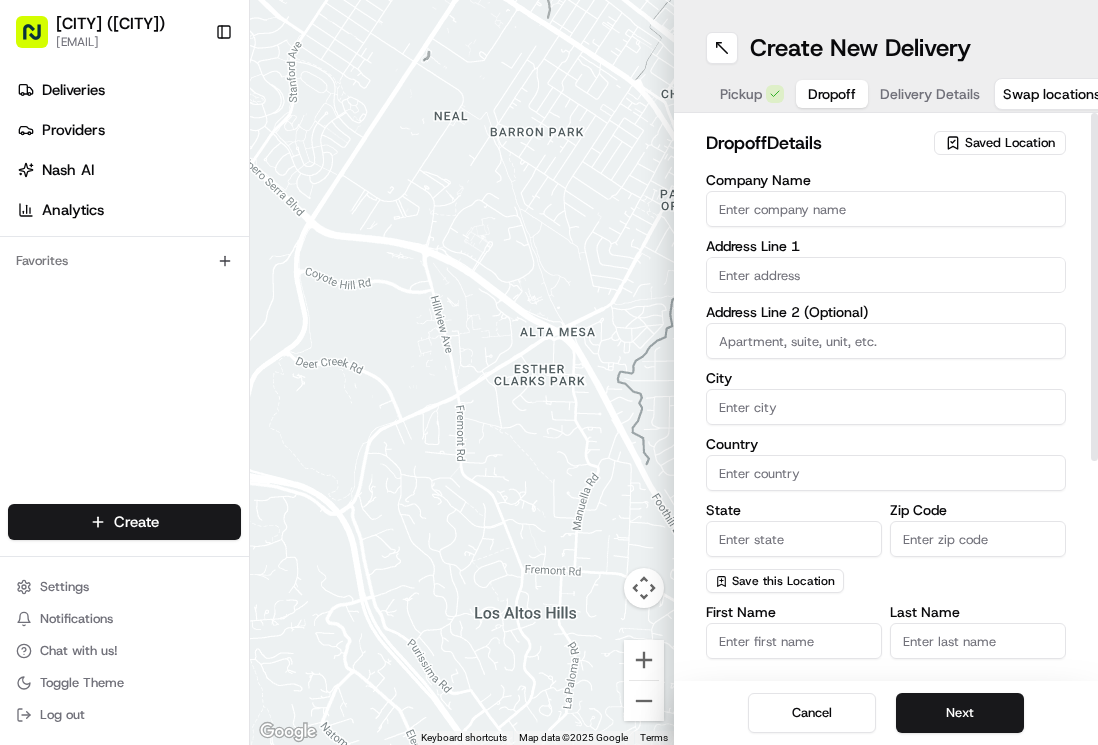 click at bounding box center (886, 275) 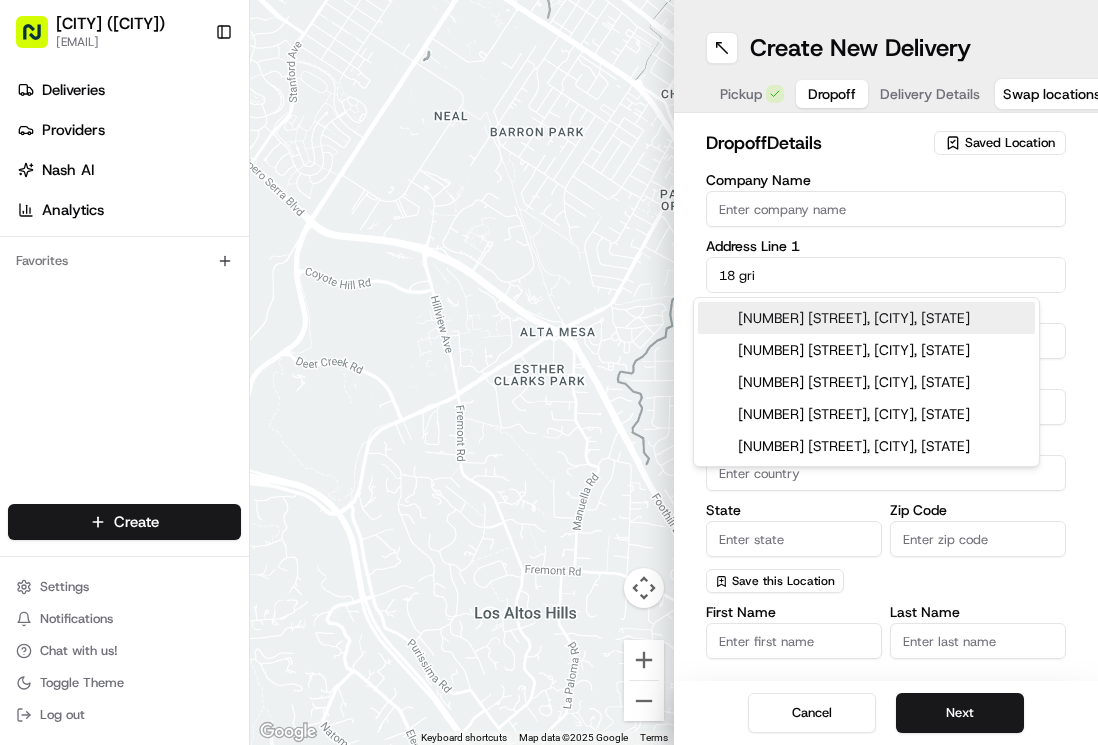 click on "[NUMBER] [STREET], [CITY], [STATE]" at bounding box center (866, 318) 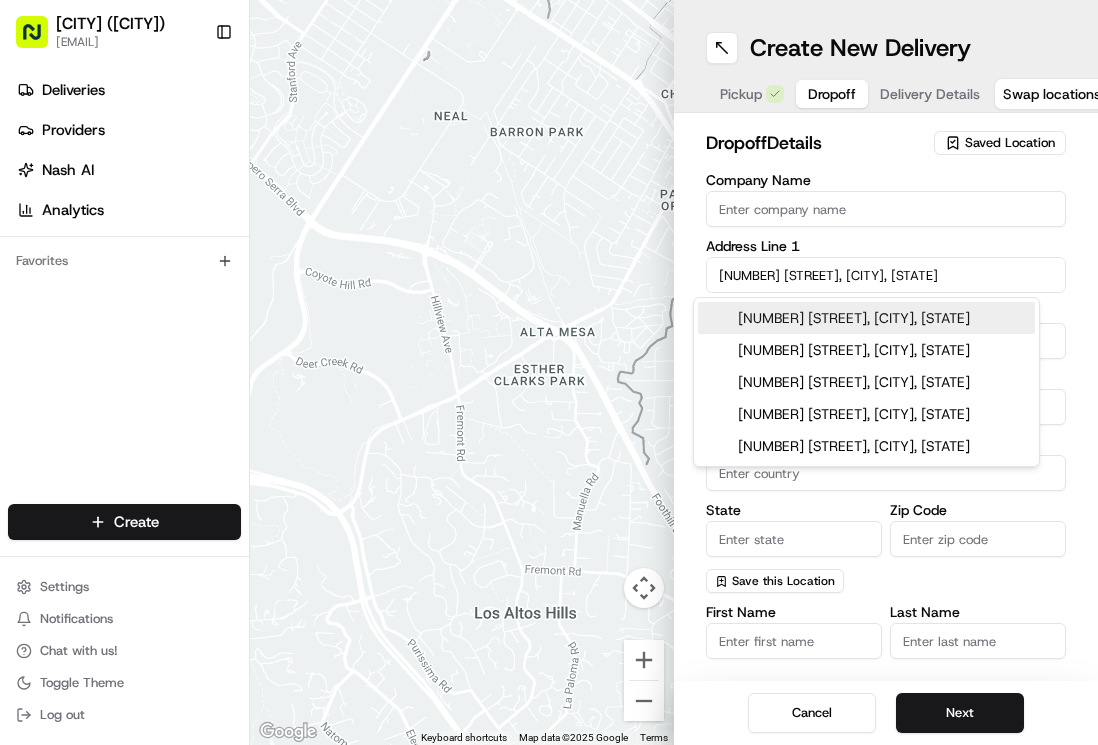 type on "[NUMBER] [STREET], [CITY], [STATE], [COUNTRY]" 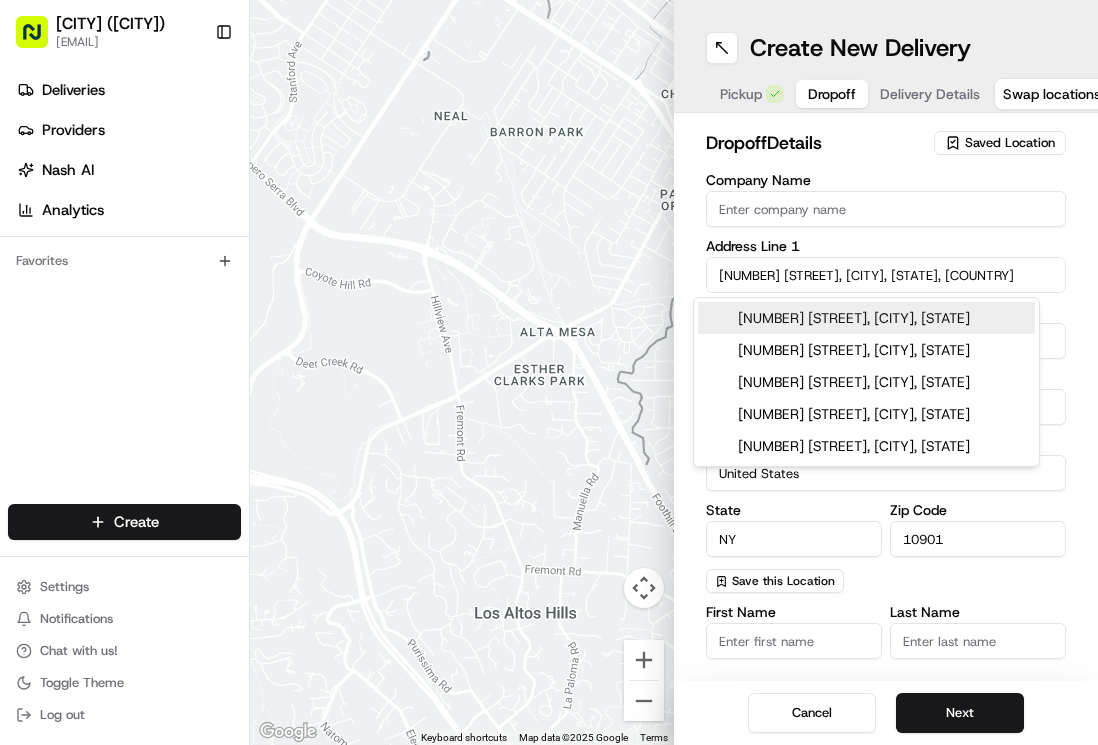 type on "18 Grist Mill Court" 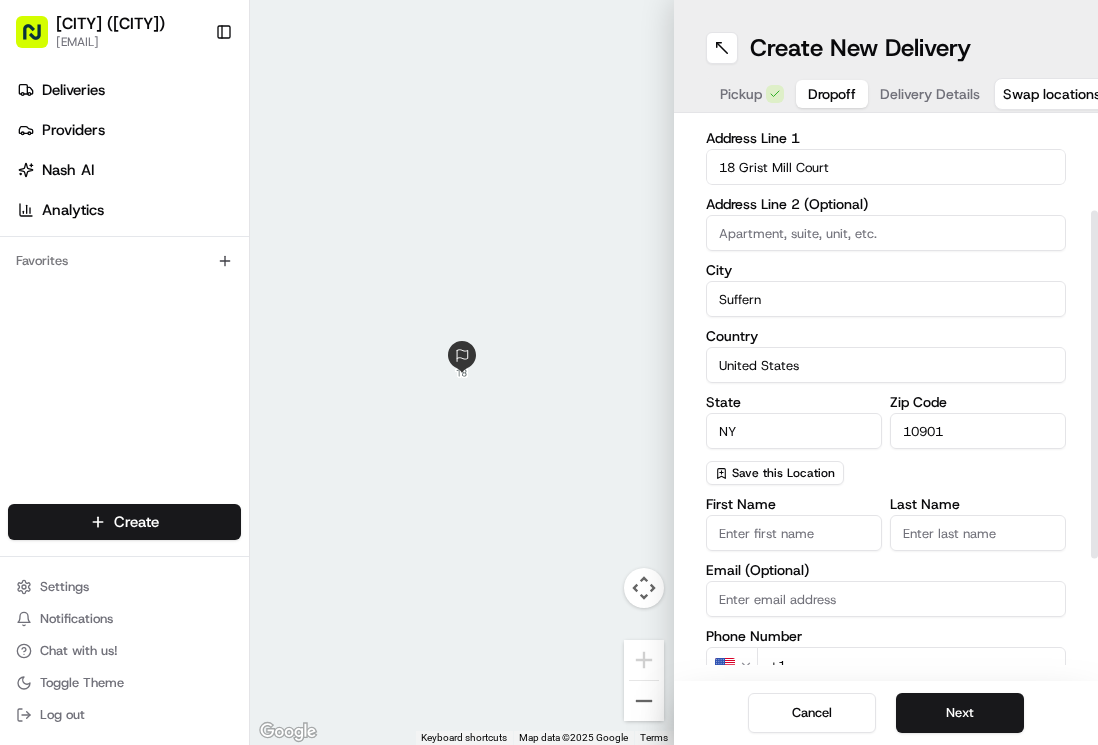 scroll, scrollTop: 150, scrollLeft: 0, axis: vertical 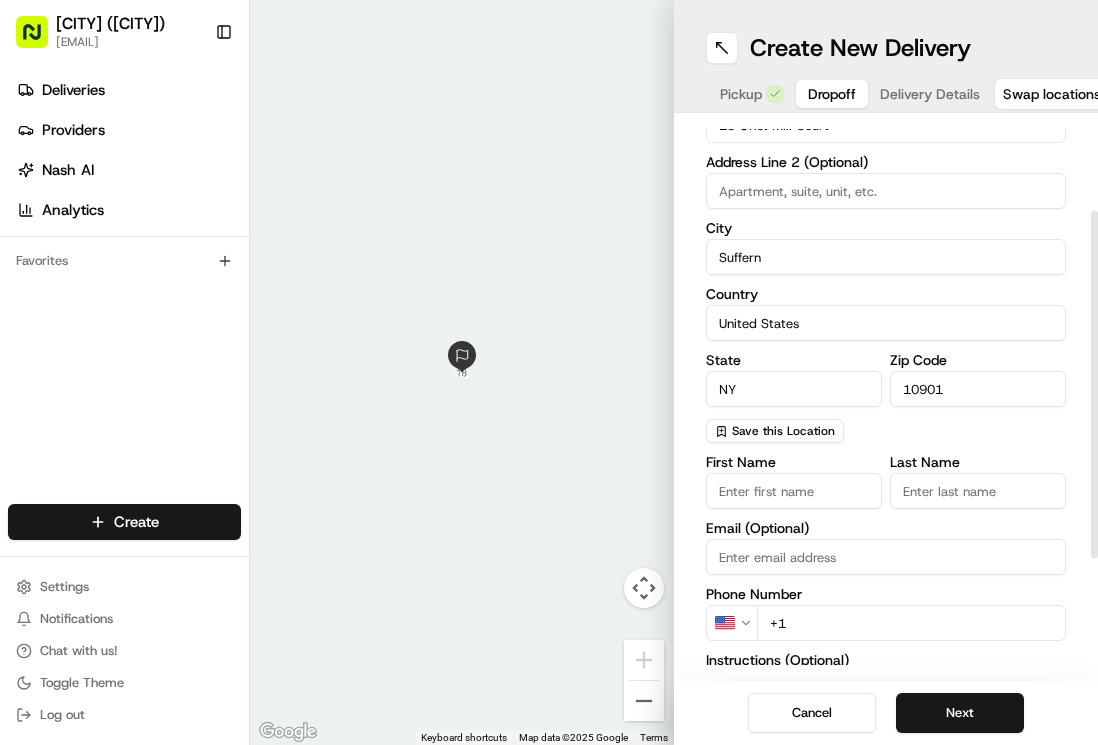 click on "First Name" at bounding box center [794, 491] 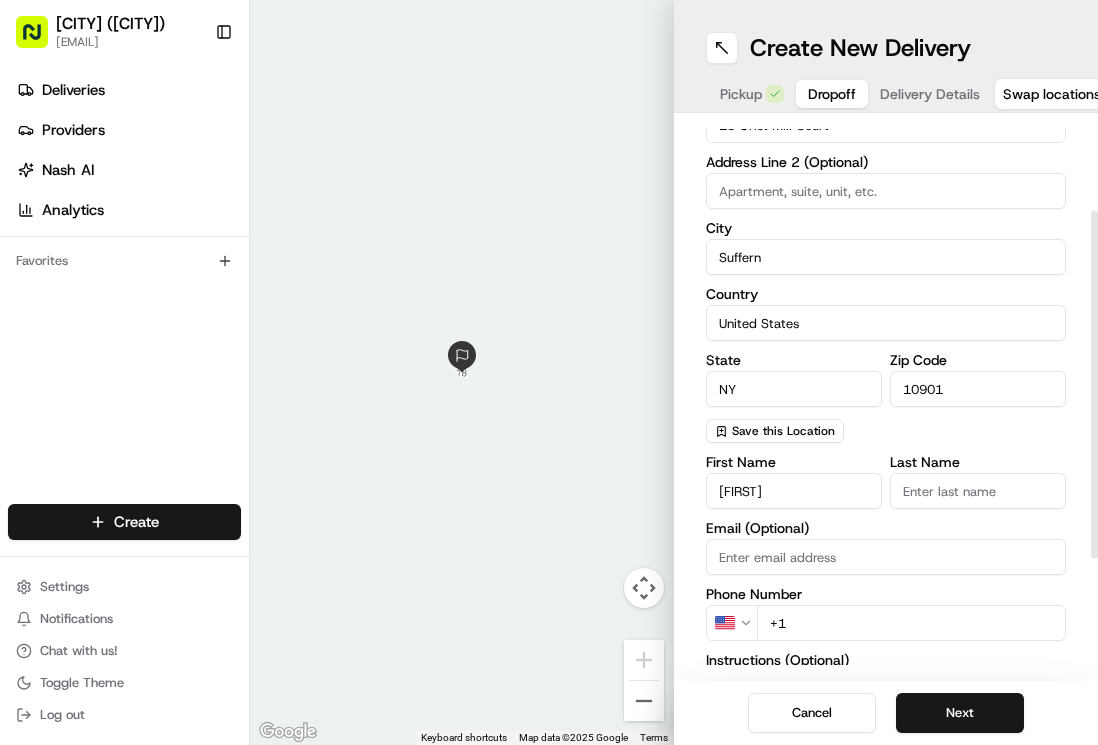 type on "[FIRST]" 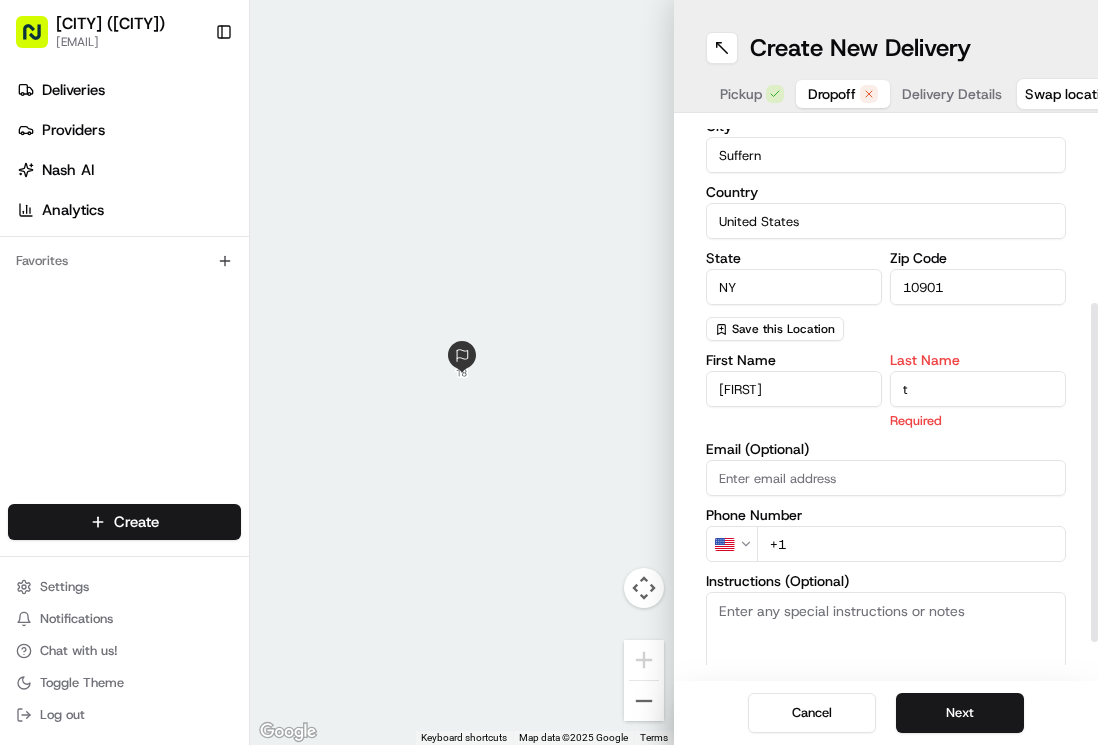 scroll, scrollTop: 300, scrollLeft: 0, axis: vertical 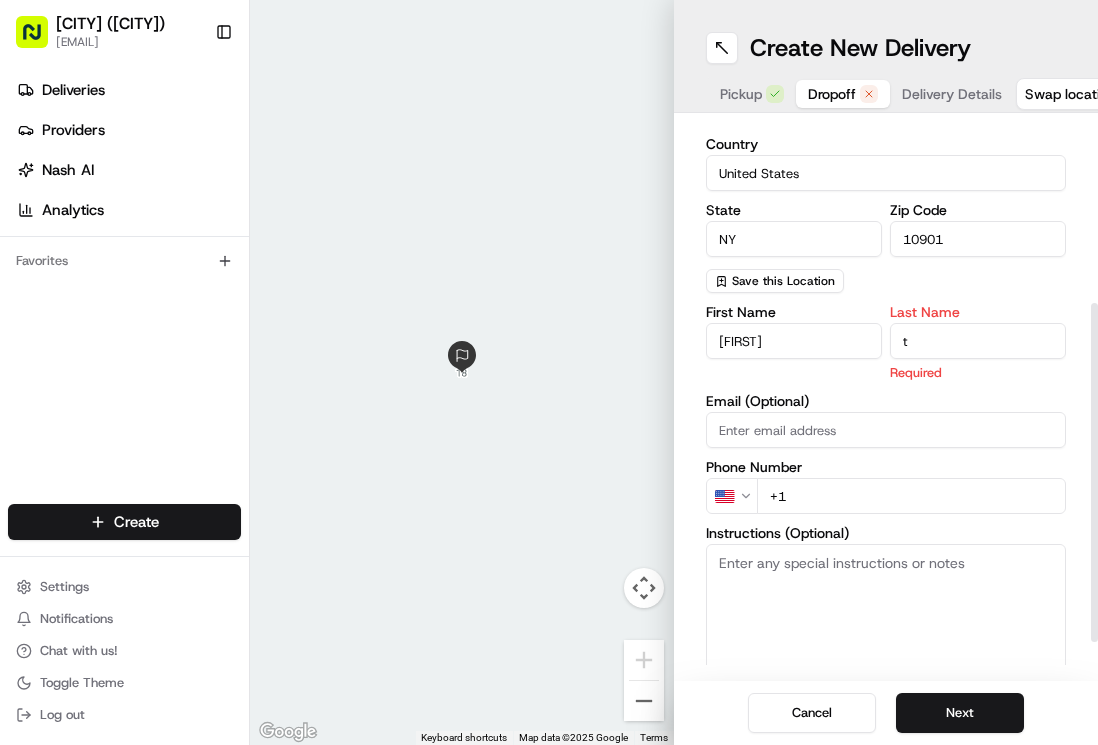 type on "t" 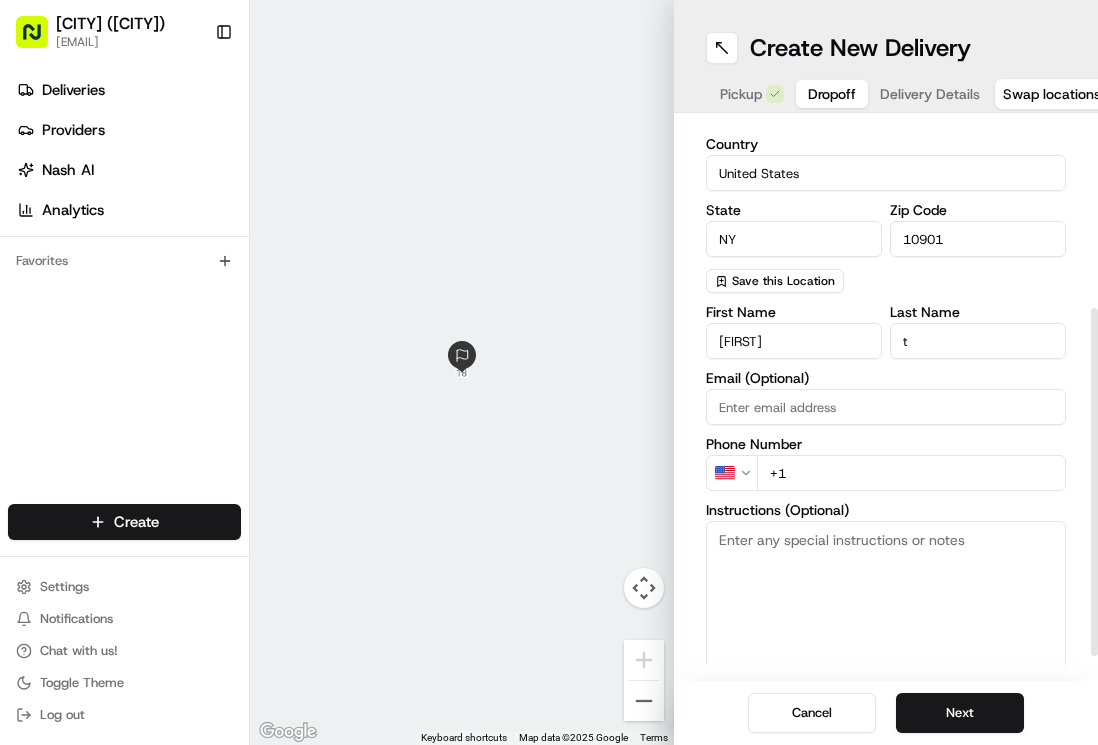 click on "First Name [FIRST] Last Name [LAST] Email (Optional) Phone Number US +1 Instructions (Optional) Advanced" at bounding box center [886, 504] 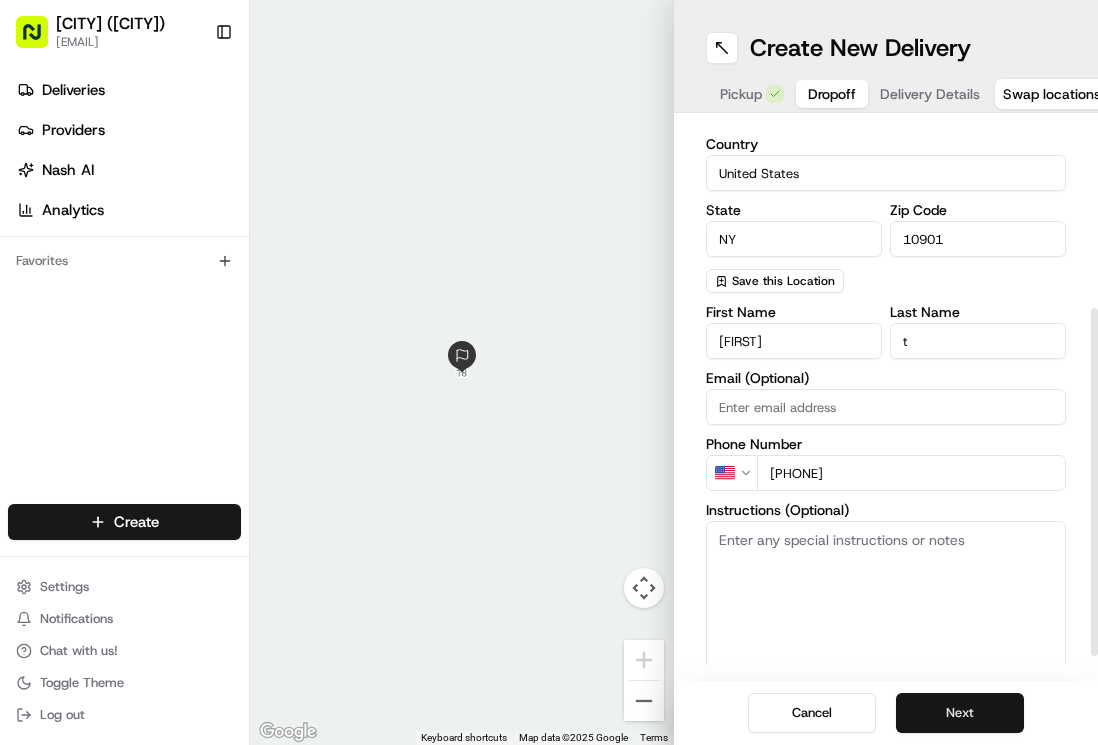 type on "[PHONE]" 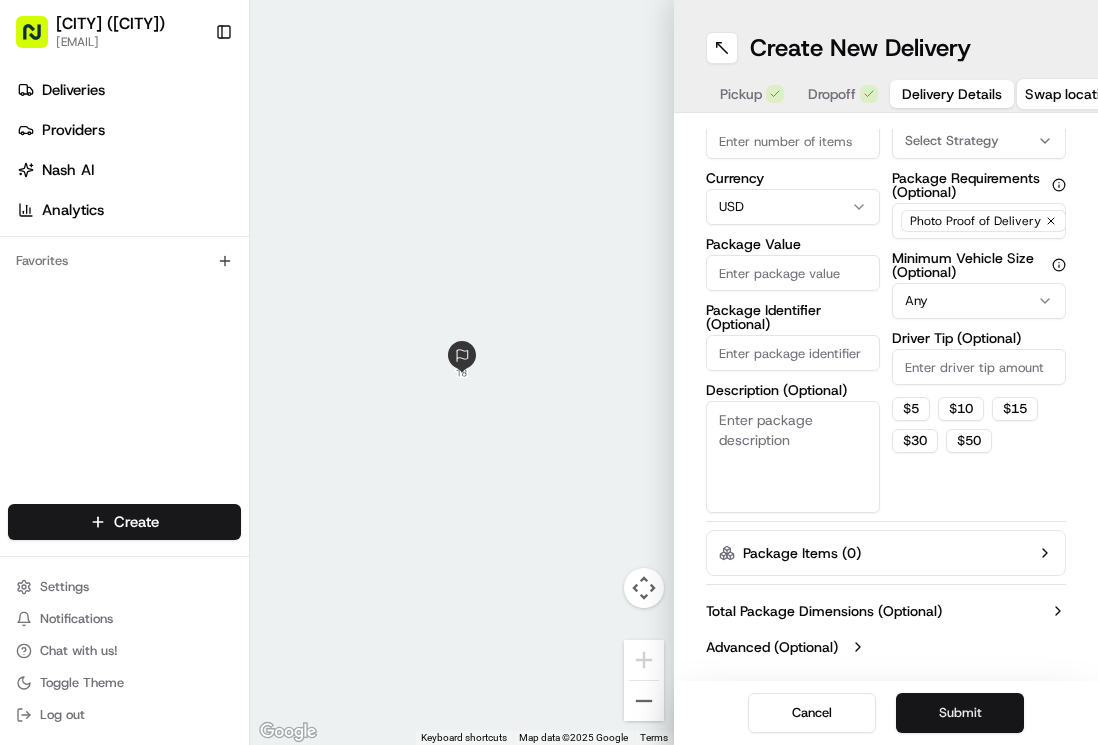 scroll, scrollTop: 108, scrollLeft: 0, axis: vertical 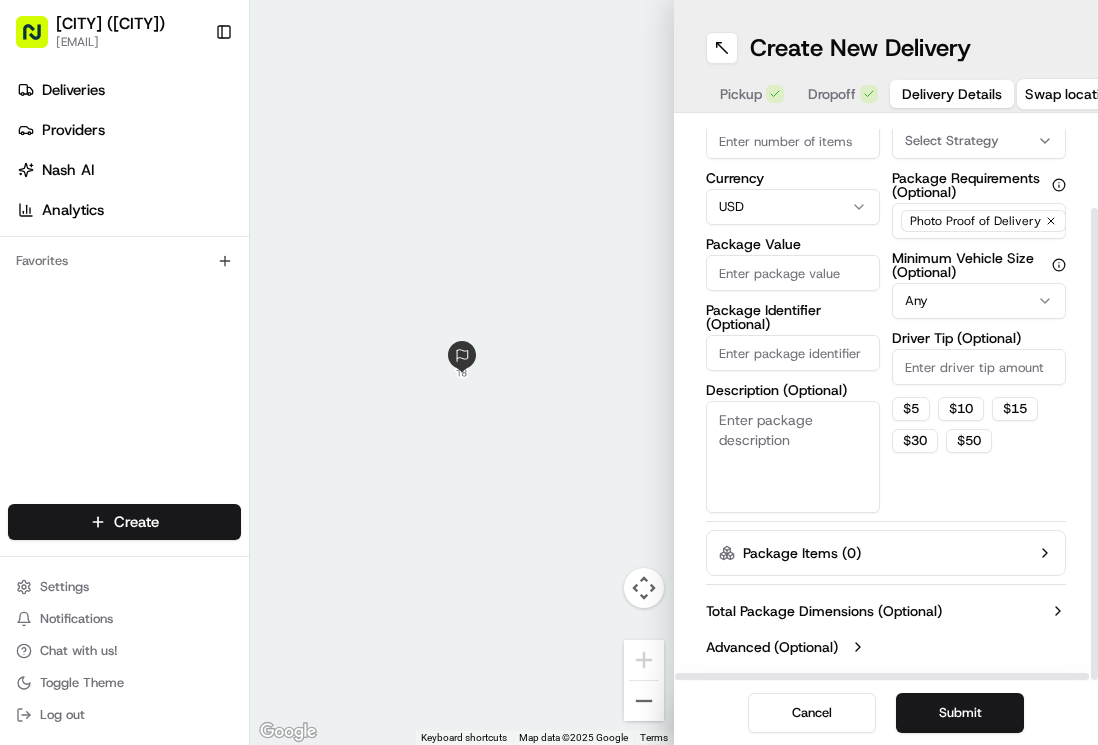click on "Package Value" at bounding box center [793, 273] 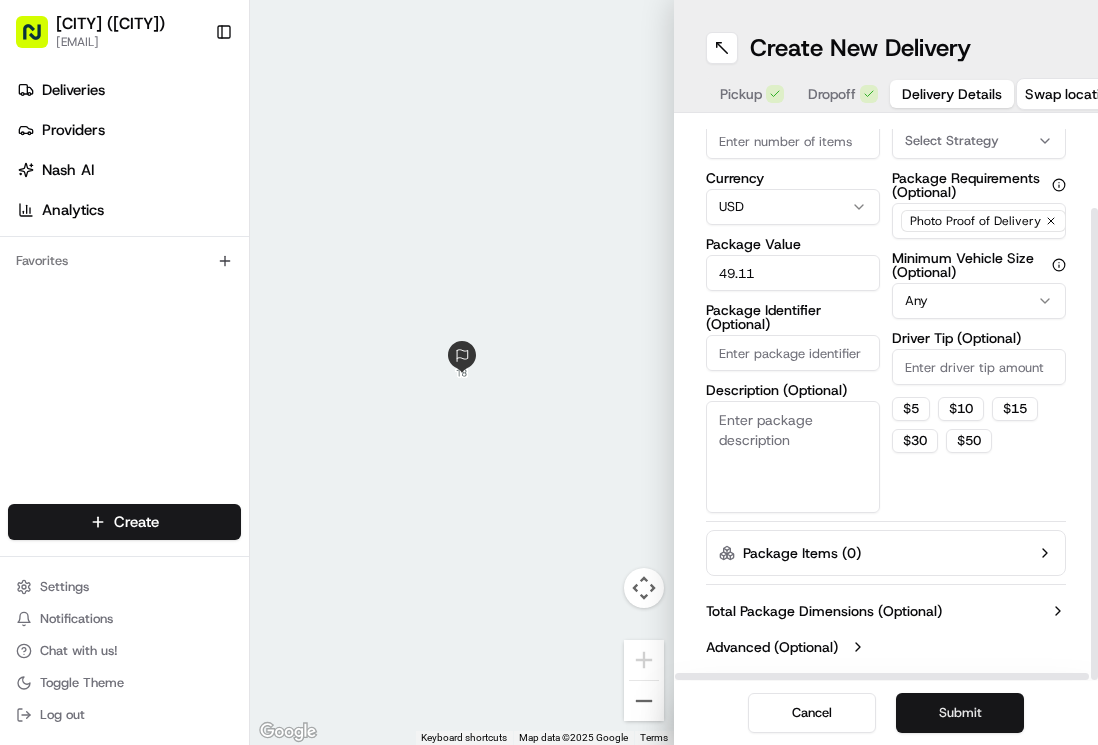 type on "49.11" 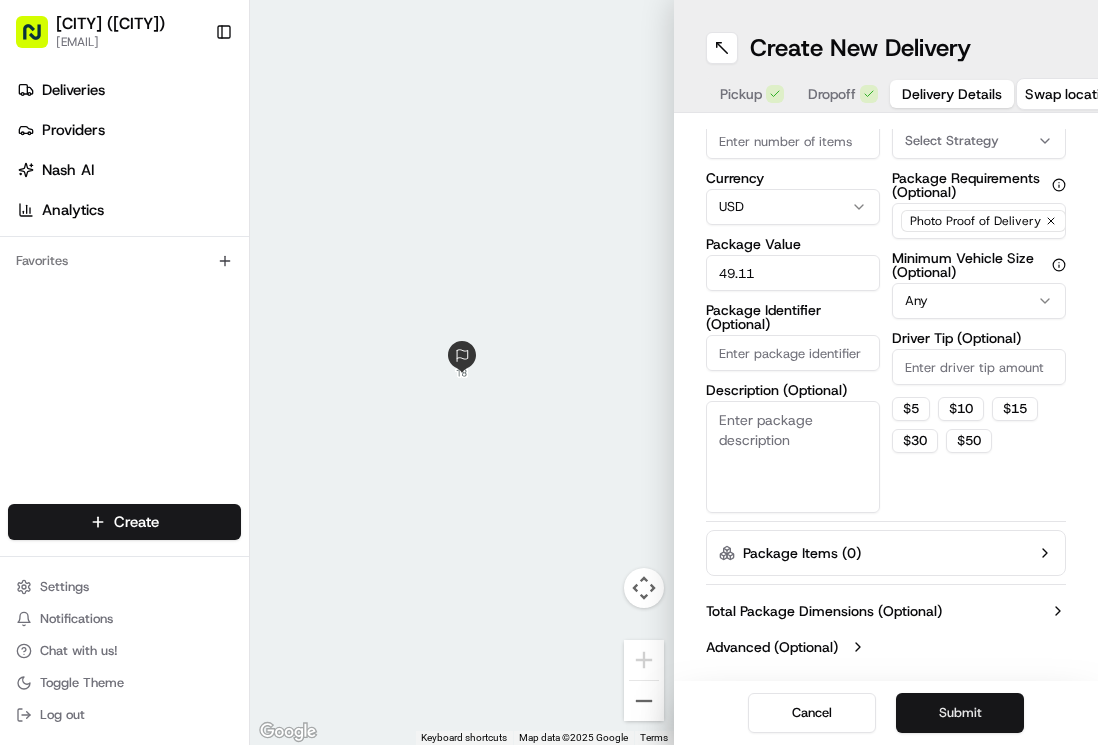 click on "Submit" at bounding box center (960, 713) 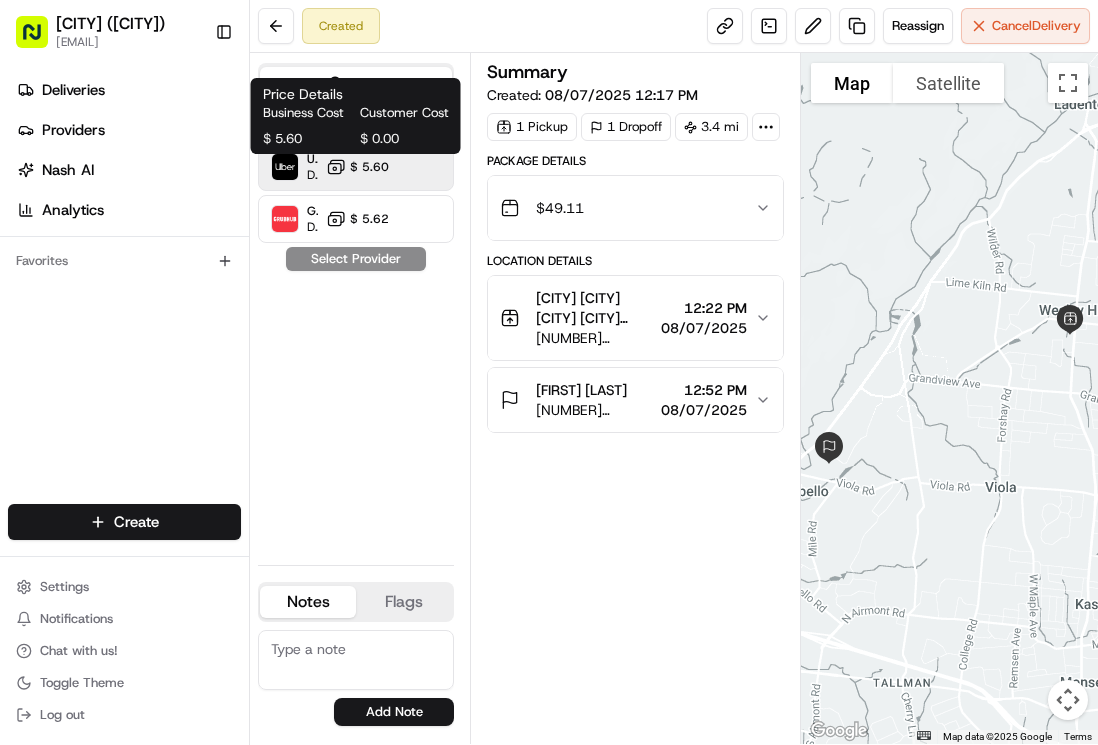 click on "$   5.60" at bounding box center (369, 167) 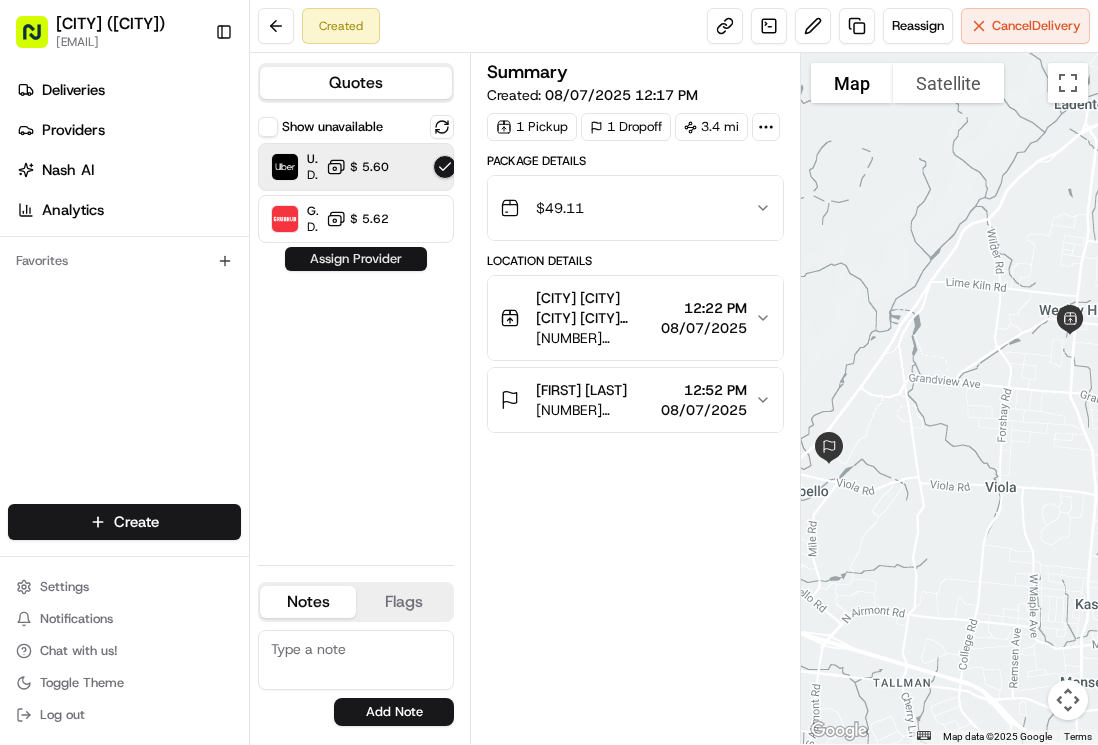 click on "Assign Provider" at bounding box center [356, 259] 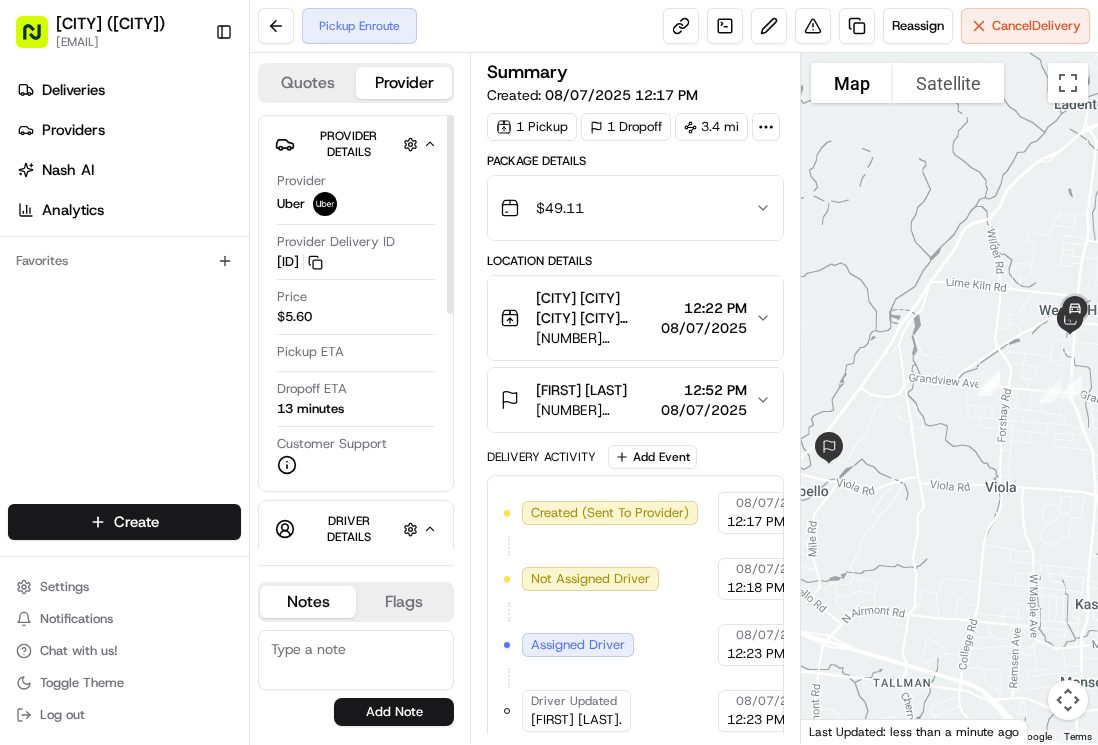 click at bounding box center [949, 398] 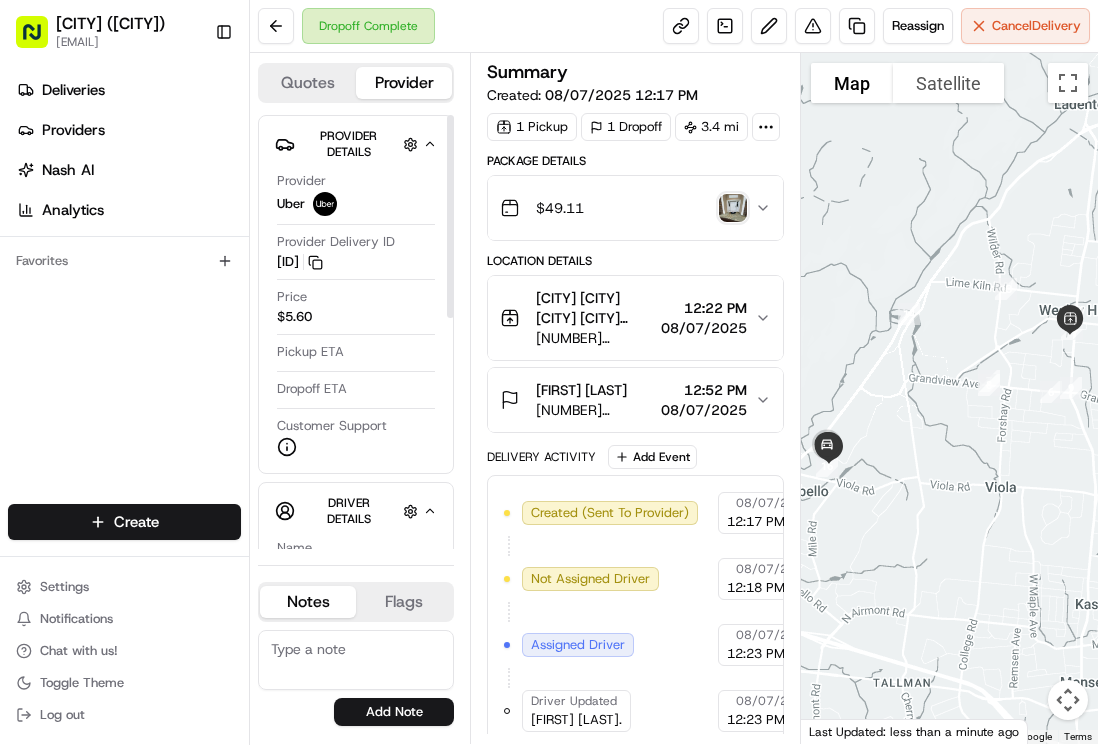 click at bounding box center (949, 398) 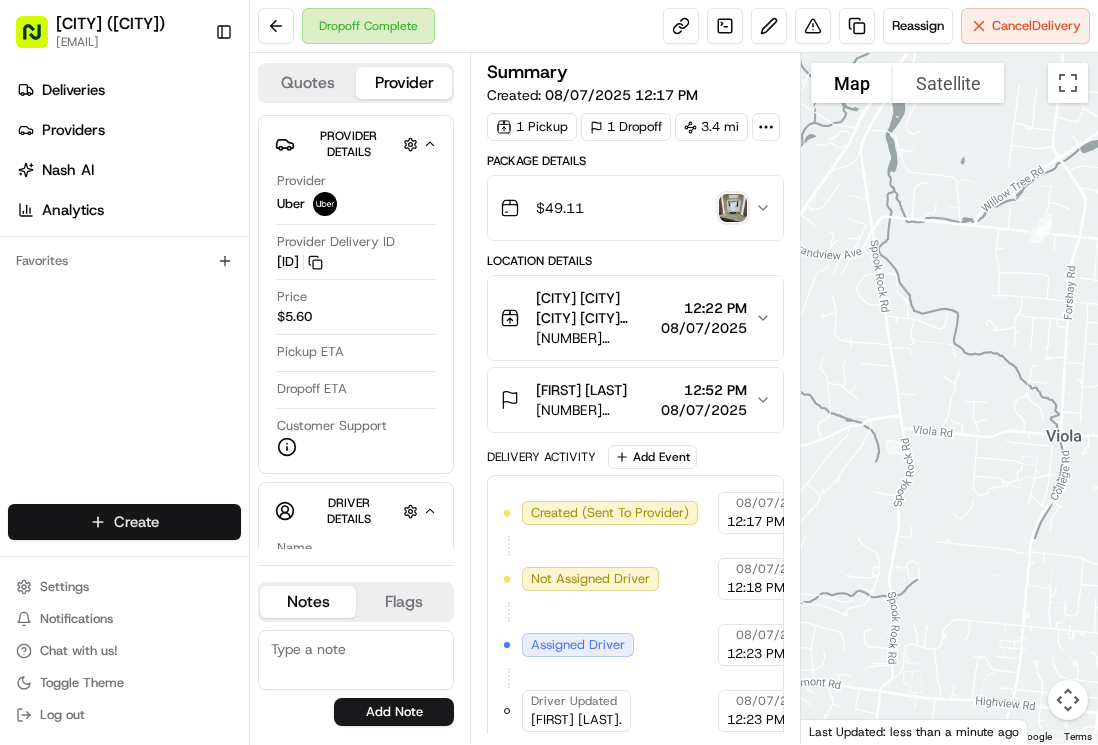 click on "[CITY] ([CITY]) [EMAIL] Toggle Sidebar Deliveries Providers Nash AI Analytics Favorites Main Menu Members & Organization Organization Users Roles Preferences Customization Tracking Orchestration Automations Dispatch Strategy Locations Pickup Locations Dropoff Locations Billing Billing Refund Requests Integrations Notification Triggers Webhooks API Keys Request Logs Create Settings Notifications Chat with us! Toggle Theme Log out Dropoff Complete Reassign Cancel Delivery Quotes Provider Provider Details Hidden ( 1 ) Provider Uber Provider Delivery ID EDD0B Copy del_AVbnlXA_RTKDIkZZqm7dCw EDD0B Price $5.60 Pickup ETA Dropoff ETA Customer Support Driver Details Hidden ( 5 ) Name [FIRST] [LAST]. Pickup Phone Number [PHONE] ext. [NUMBER] Dropoff Phone Number [PHONE] Tip $0.00 Type car Make Toyota Model RAV4 Color green License Plate Number ***[NUMBER] Notes Flags [EMAIL] [EMAIL] [EMAIL] Add Note [EMAIL] [EMAIL]" at bounding box center (549, 372) 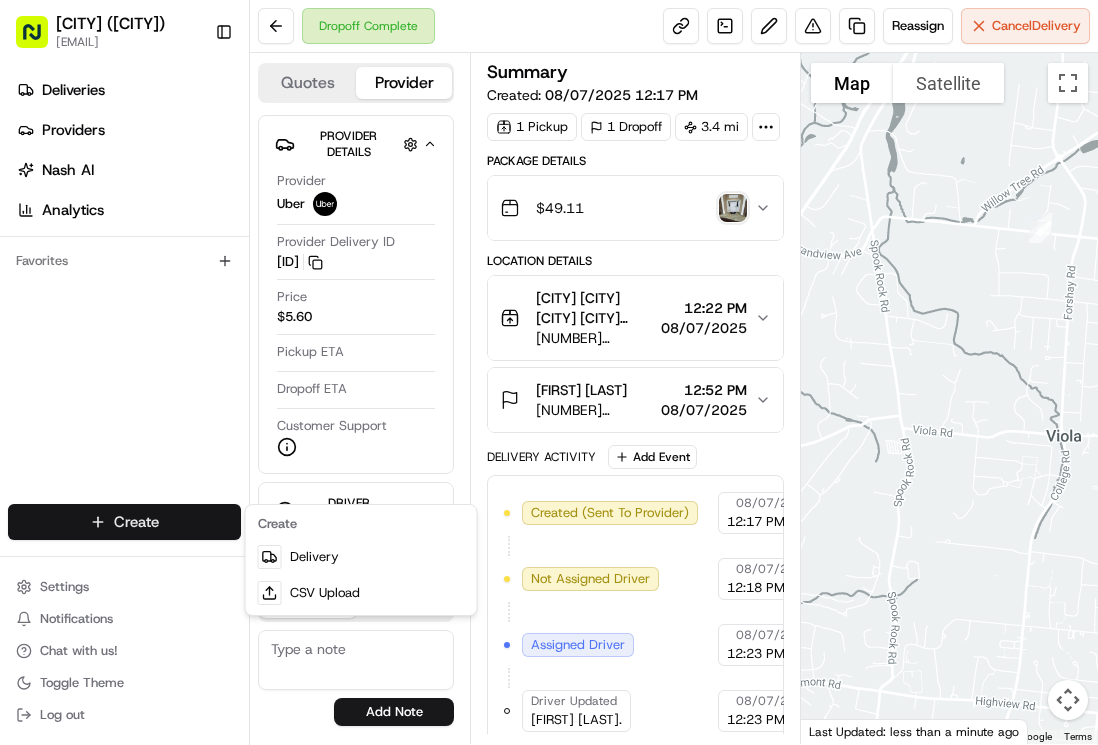 click on "[CITY] ([CITY]) [EMAIL] Toggle Sidebar Deliveries Providers Nash AI Analytics Favorites Main Menu Members & Organization Organization Users Roles Preferences Customization Tracking Orchestration Automations Dispatch Strategy Locations Pickup Locations Dropoff Locations Billing Billing Refund Requests Integrations Notification Triggers Webhooks API Keys Request Logs Create Settings Notifications Chat with us! Toggle Theme Log out Dropoff Complete Reassign Cancel Delivery Quotes Provider Provider Details Hidden ( 1 ) Provider Uber Provider Delivery ID EDD0B Copy del_AVbnlXA_RTKDIkZZqm7dCw EDD0B Price $5.60 Pickup ETA Dropoff ETA Customer Support Driver Details Hidden ( 5 ) Name [FIRST] [LAST]. Pickup Phone Number [PHONE] ext. [NUMBER] Dropoff Phone Number [PHONE] Tip $0.00 Type car Make Toyota Model RAV4 Color green License Plate Number ***[NUMBER] Notes Flags [EMAIL] [EMAIL] [EMAIL] Add Note [EMAIL] [EMAIL]" at bounding box center (549, 372) 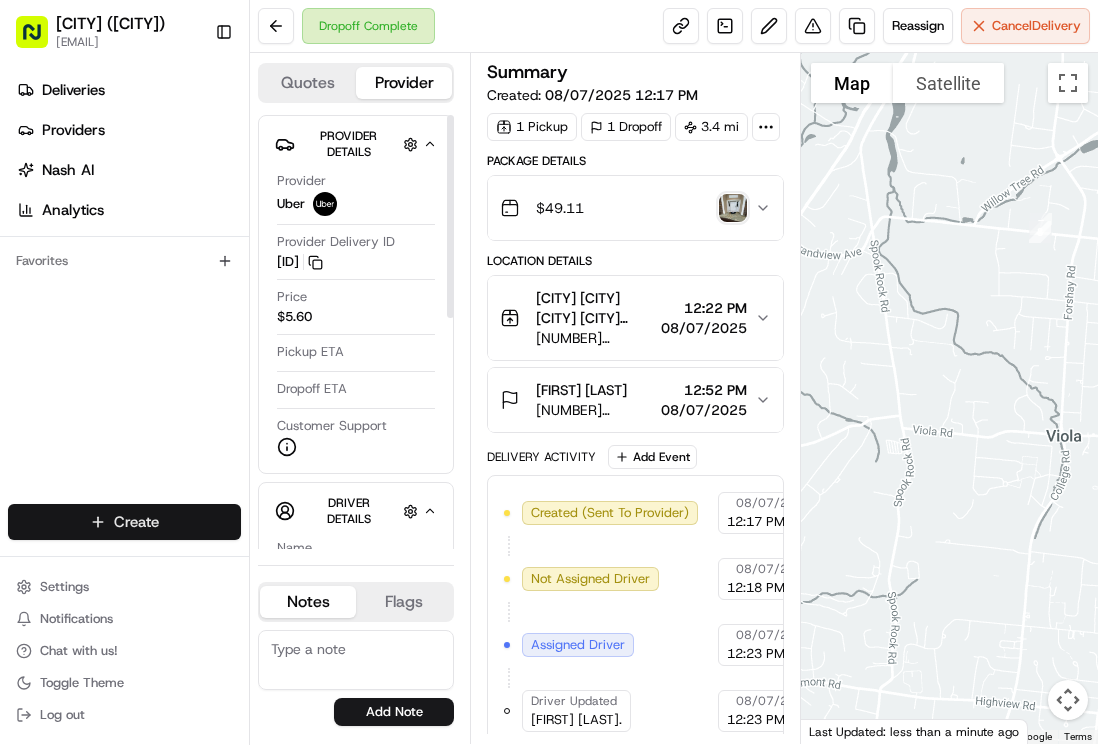 click on "[CITY] ([CITY]) [EMAIL] Toggle Sidebar Deliveries Providers Nash AI Analytics Favorites Main Menu Members & Organization Organization Users Roles Preferences Customization Tracking Orchestration Automations Dispatch Strategy Locations Pickup Locations Dropoff Locations Billing Billing Refund Requests Integrations Notification Triggers Webhooks API Keys Request Logs Create Settings Notifications Chat with us! Toggle Theme Log out Dropoff Complete Reassign Cancel Delivery Quotes Provider Provider Details Hidden ( 1 ) Provider Uber Provider Delivery ID EDD0B Copy del_AVbnlXA_RTKDIkZZqm7dCw EDD0B Price $5.60 Pickup ETA Dropoff ETA Customer Support Driver Details Hidden ( 5 ) Name [FIRST] [LAST]. Pickup Phone Number [PHONE] ext. [NUMBER] Dropoff Phone Number [PHONE] Tip $0.00 Type car Make Toyota Model RAV4 Color green License Plate Number ***[NUMBER] Notes Flags [EMAIL] [EMAIL] [EMAIL] Add Note [EMAIL] [EMAIL]" at bounding box center (549, 372) 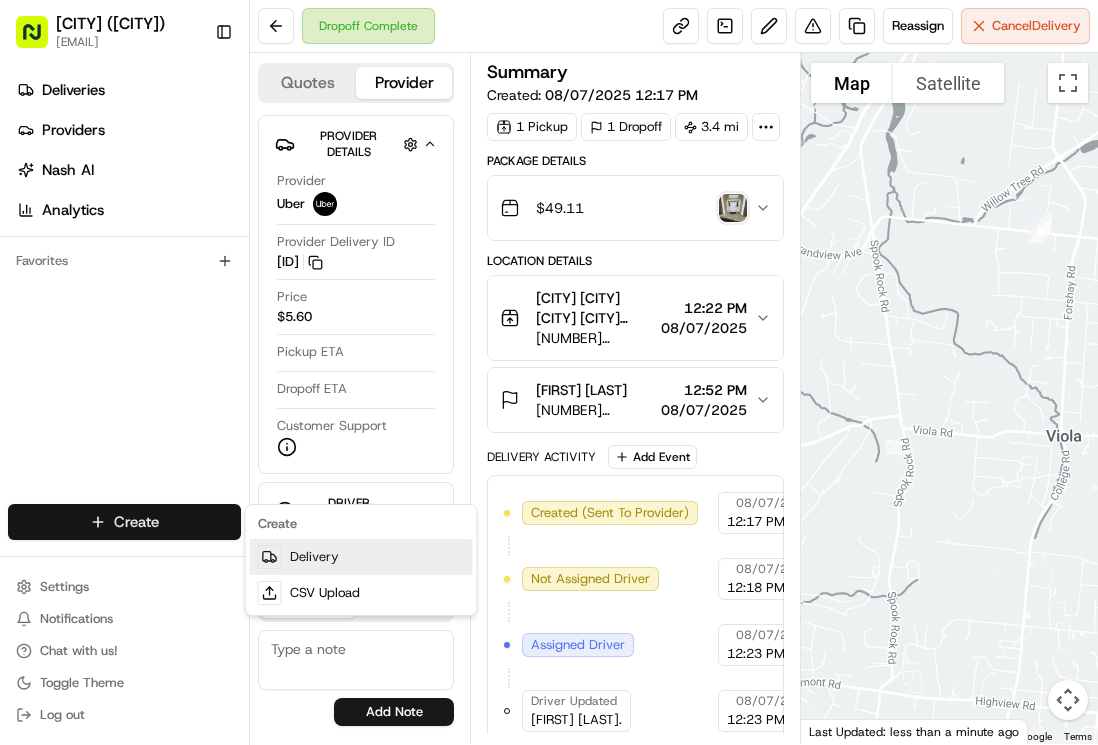 click on "Delivery" at bounding box center (361, 557) 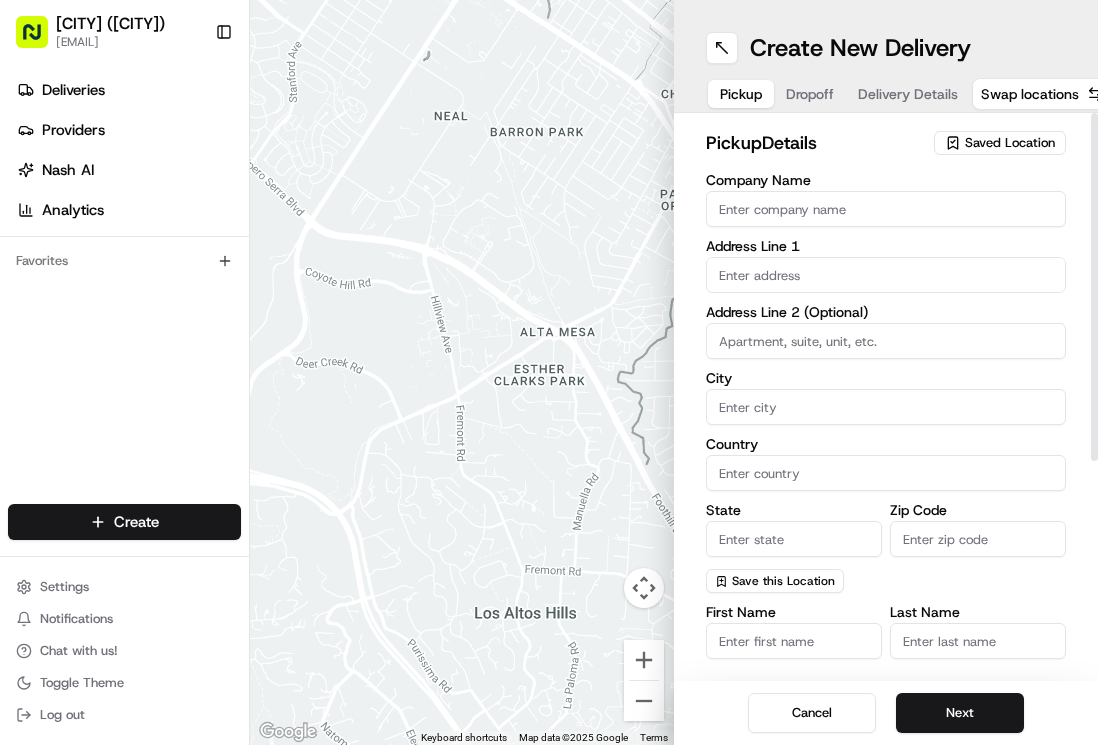 click on "Company Name" at bounding box center (886, 209) 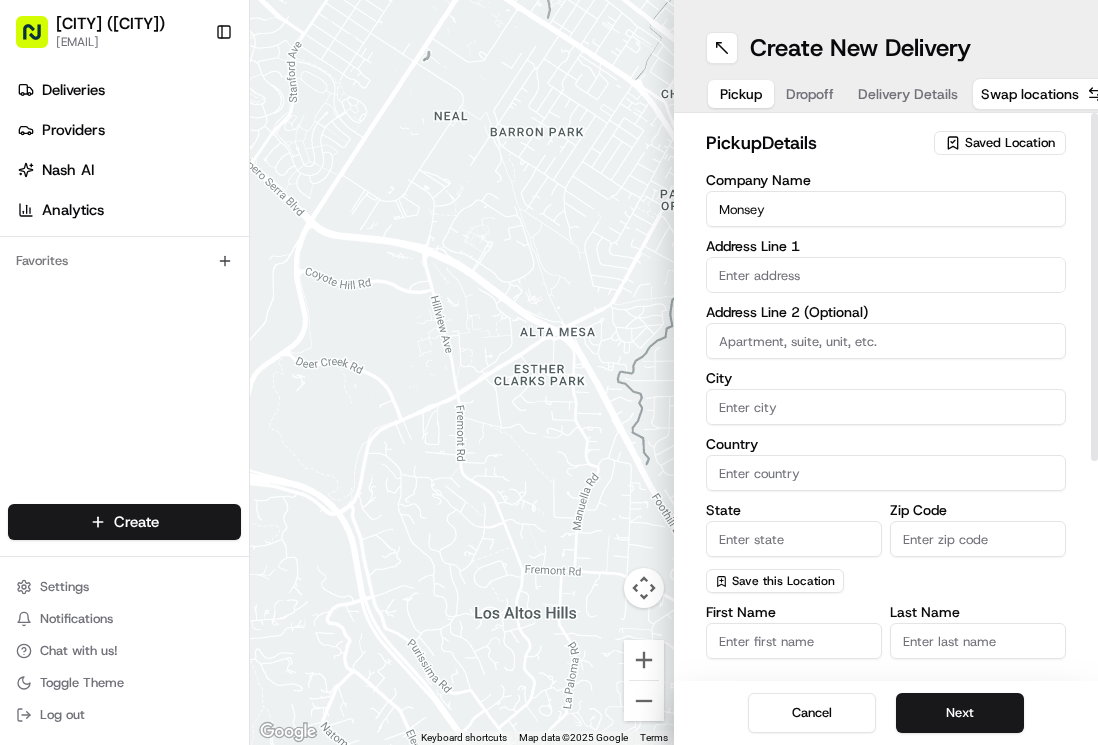 type on "455 NY-306" 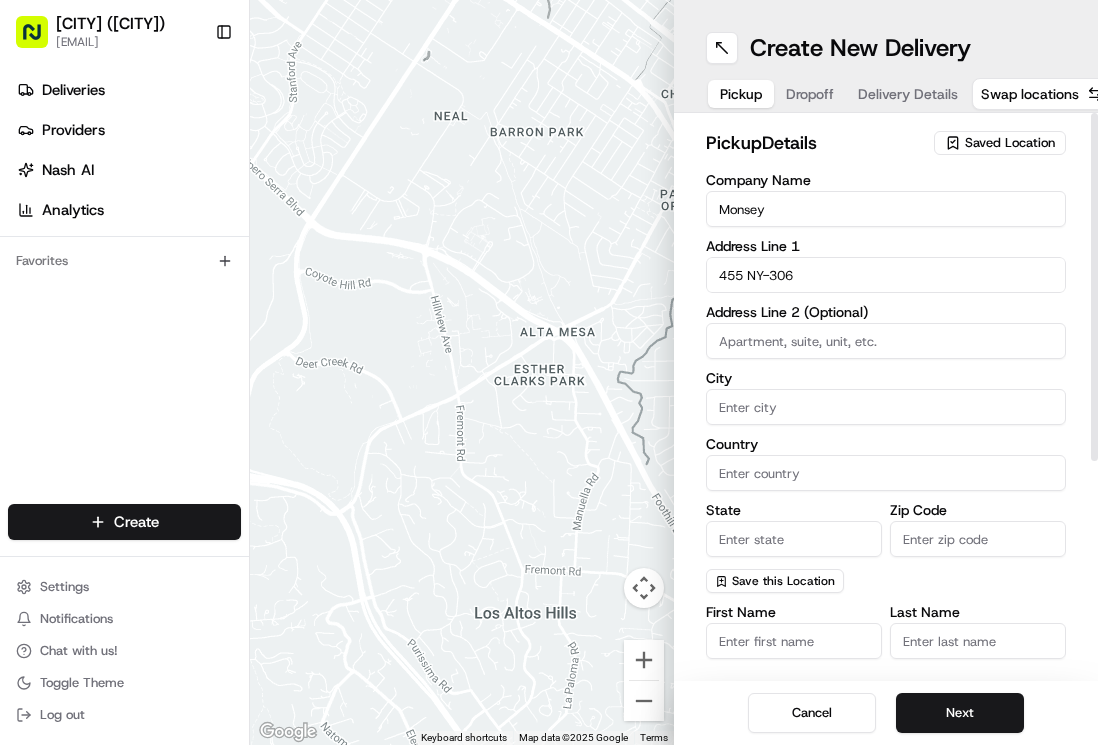 type on "Monsey" 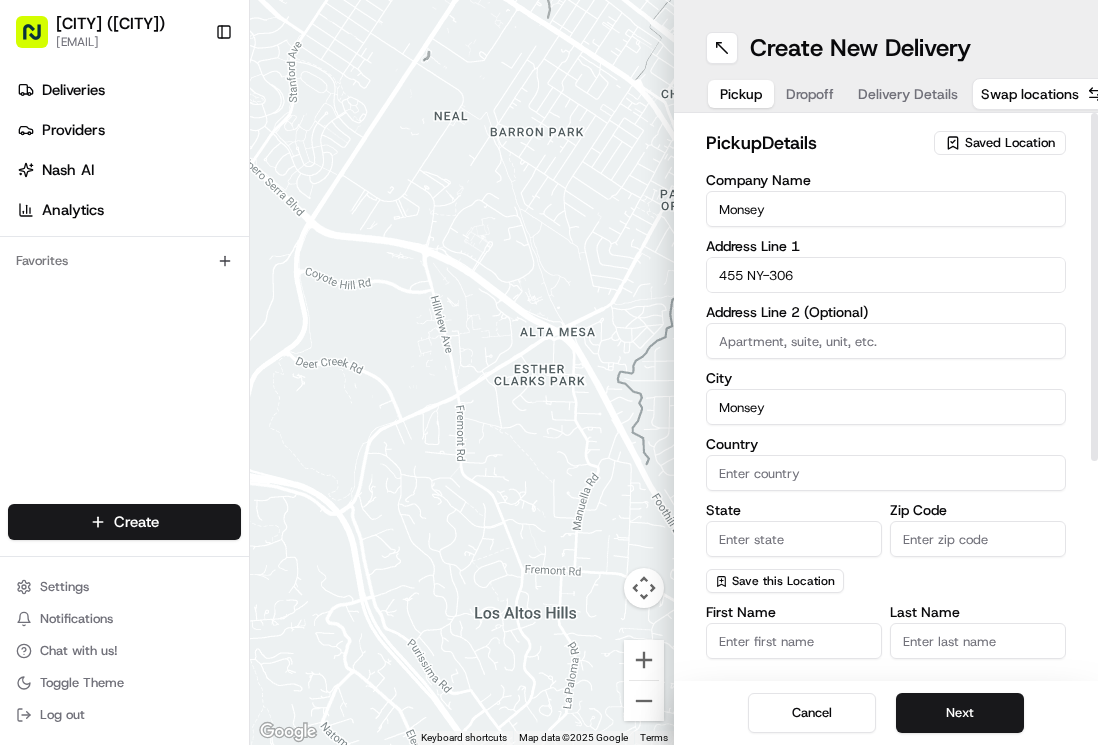 type on "United States" 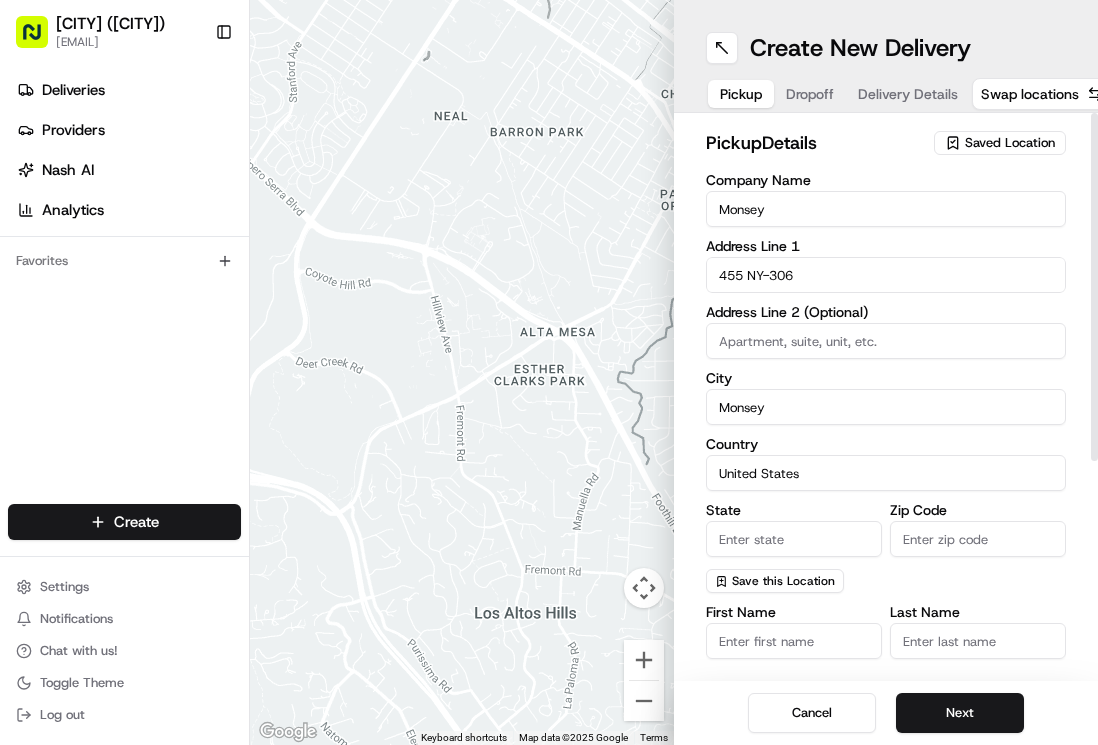 type on "NY" 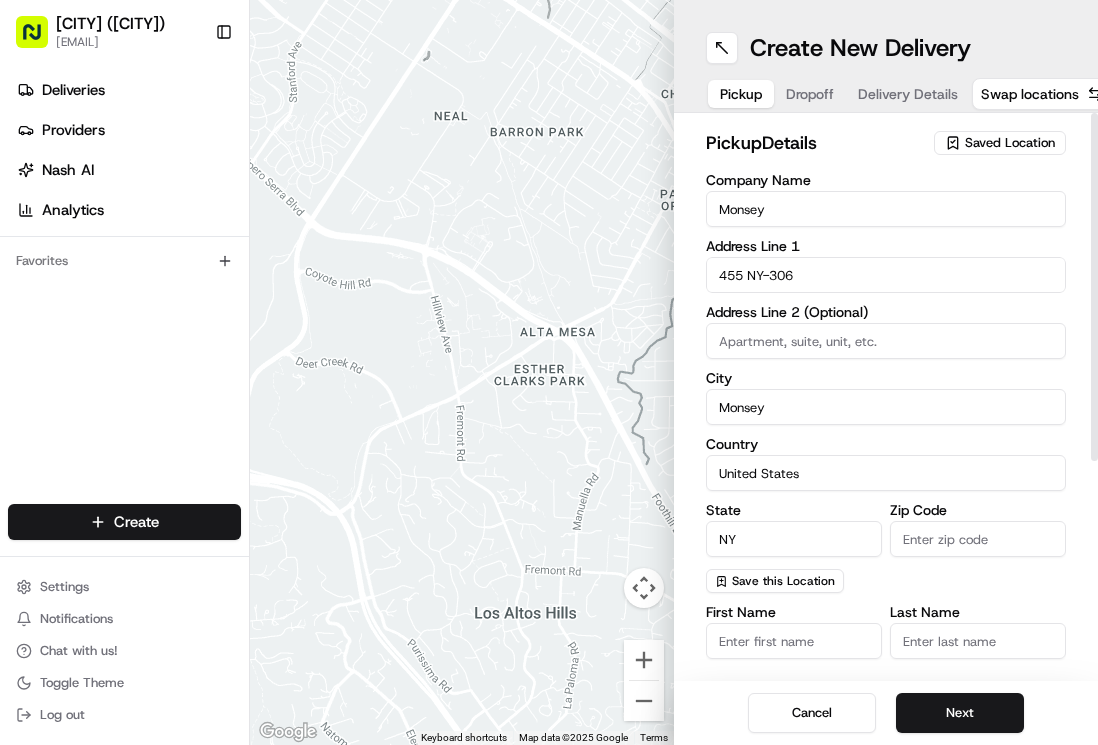 type on "10952" 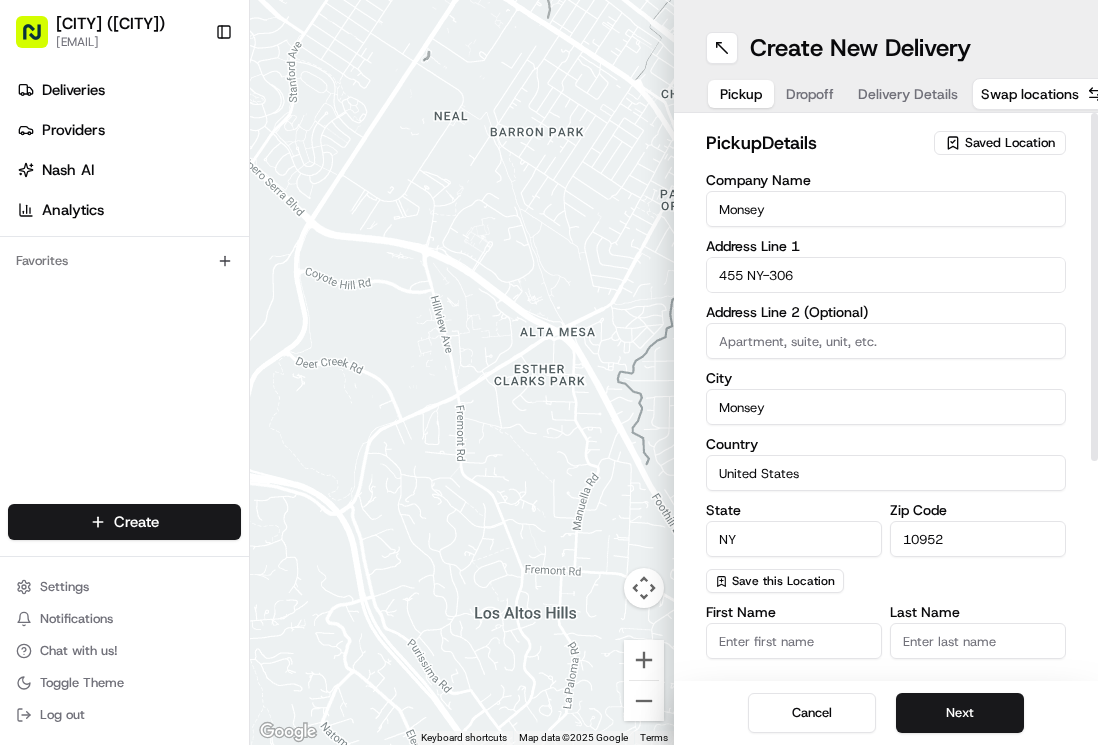 type on "Monsey" 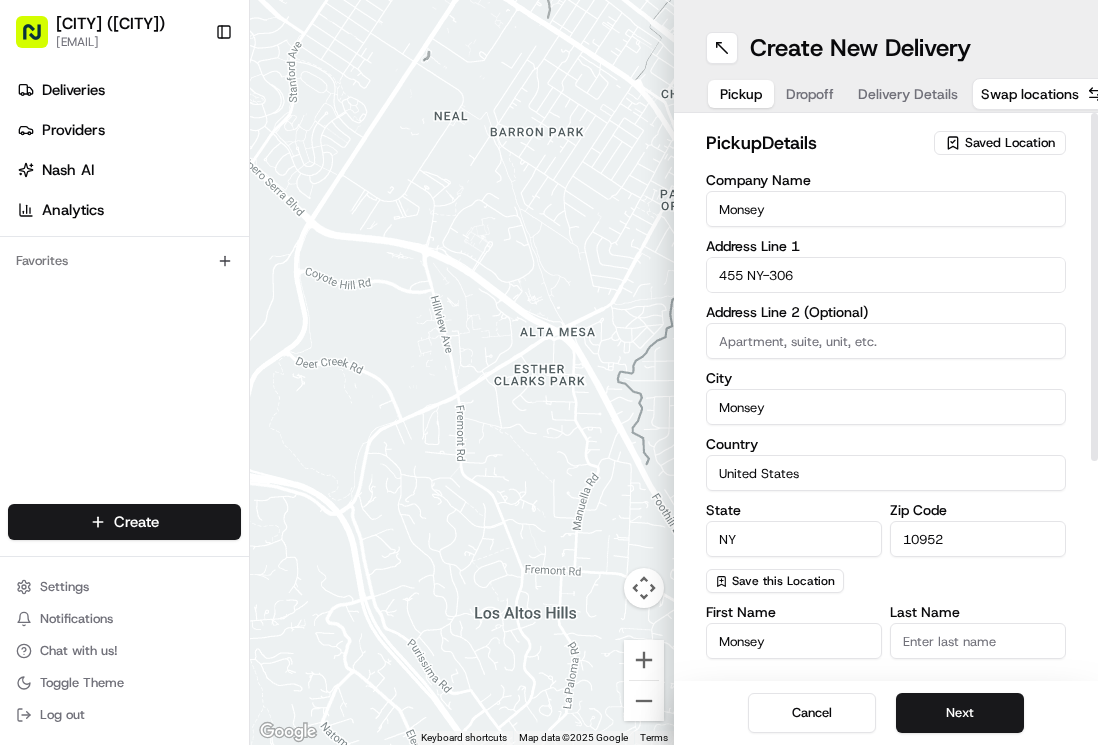 type on "[PHONE]" 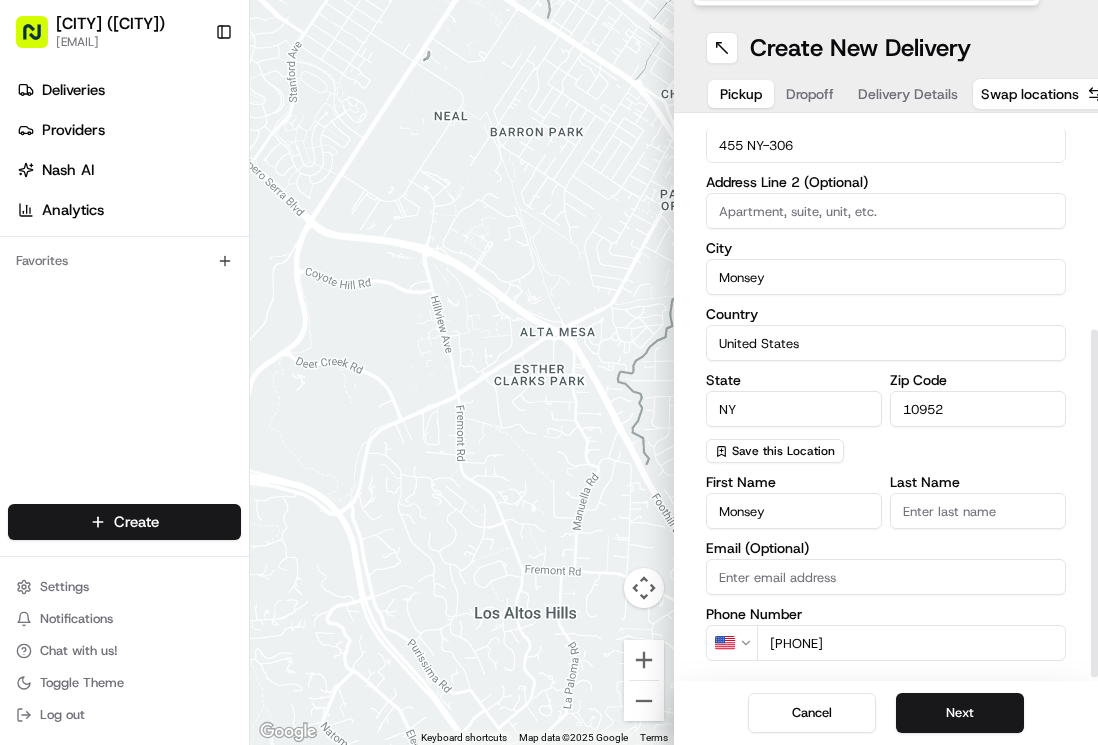 scroll, scrollTop: 337, scrollLeft: 0, axis: vertical 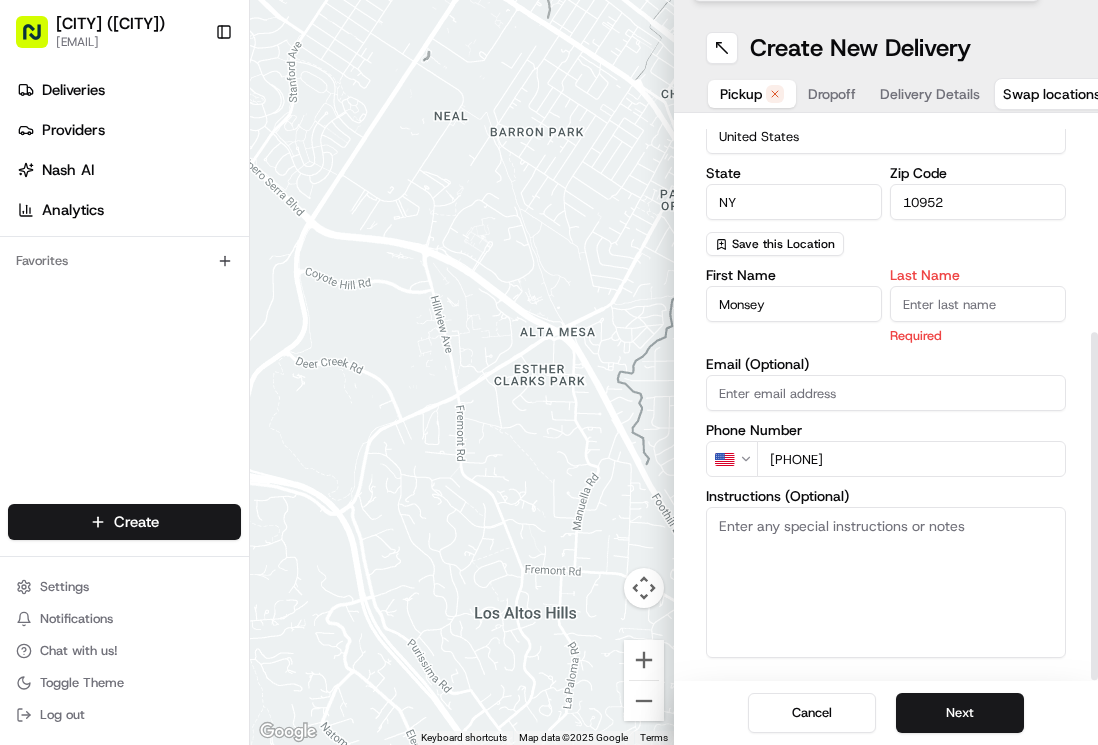 click on "Last Name" at bounding box center (978, 304) 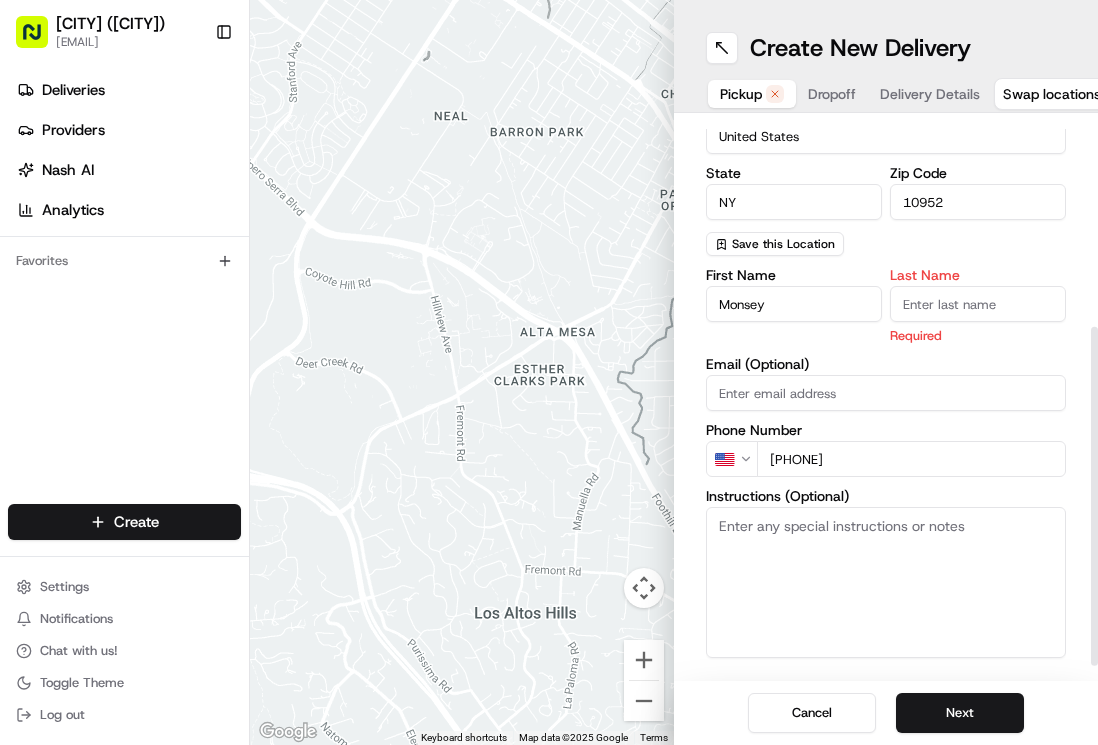 type on "Manager" 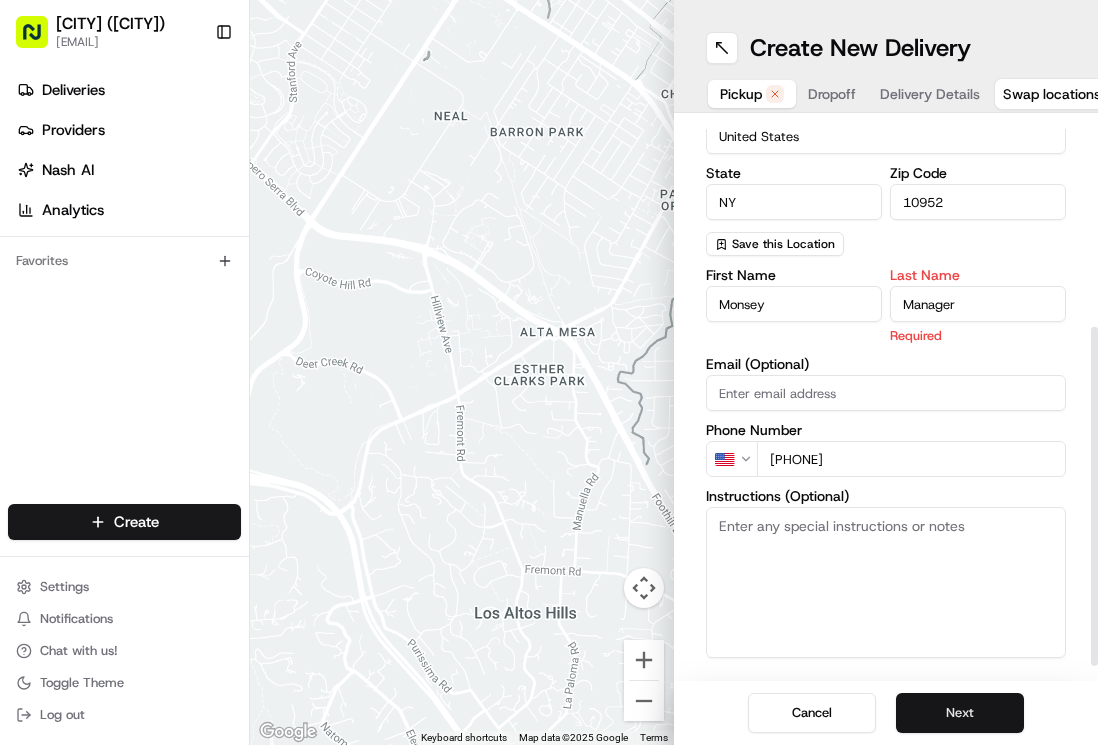 click on "Next" at bounding box center [960, 713] 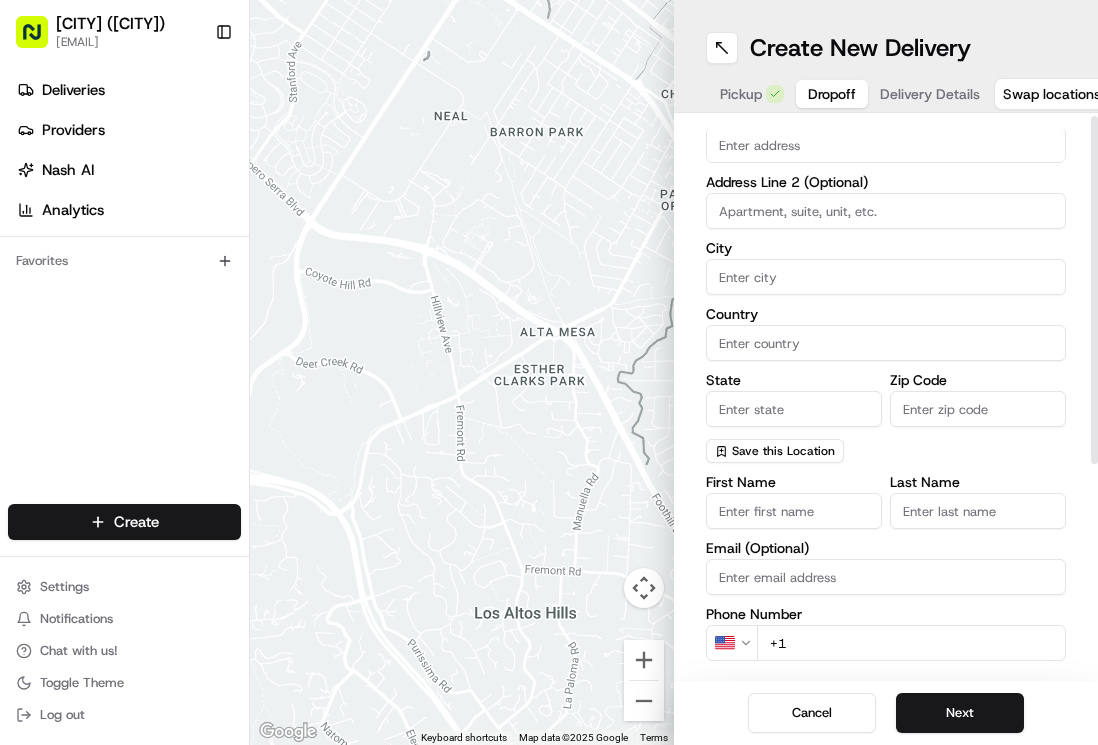 scroll, scrollTop: 0, scrollLeft: 0, axis: both 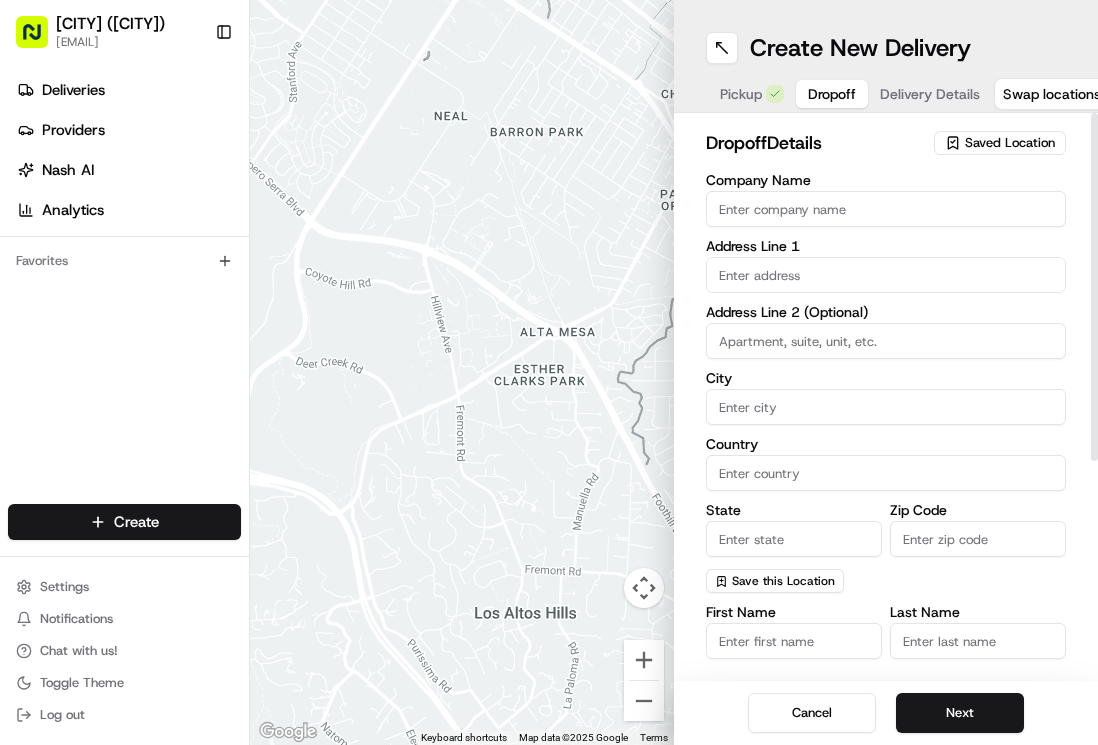 click at bounding box center (886, 275) 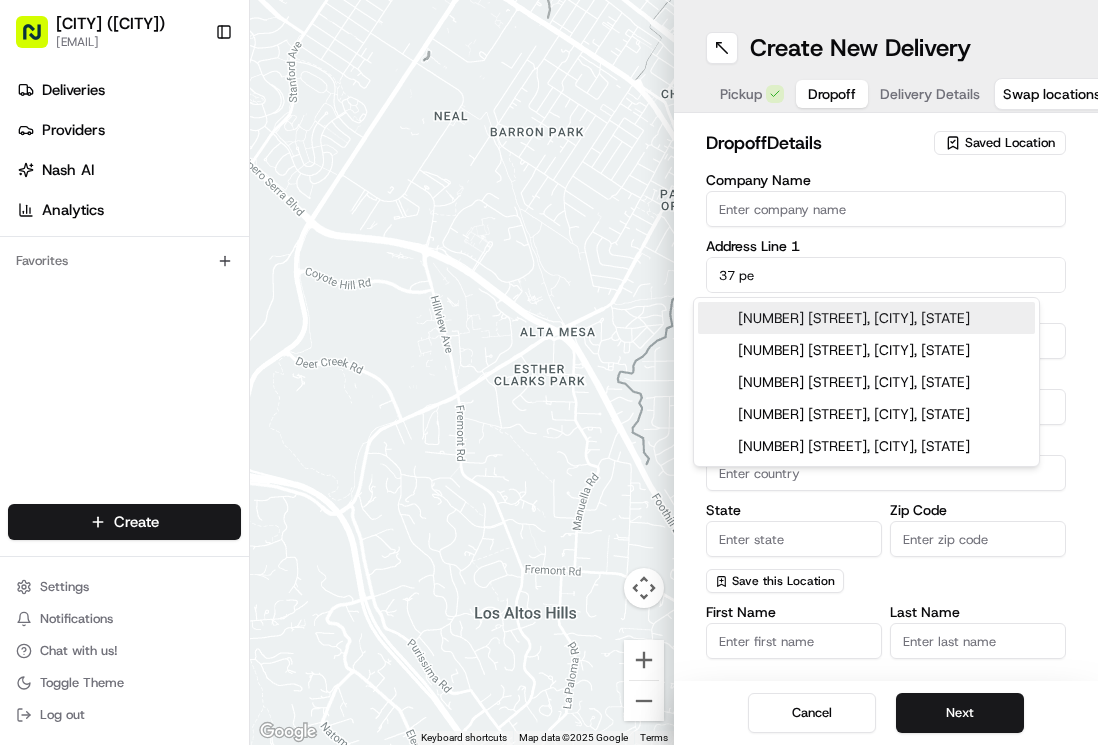 click on "[NUMBER] [STREET], [CITY], [STATE]" at bounding box center (866, 318) 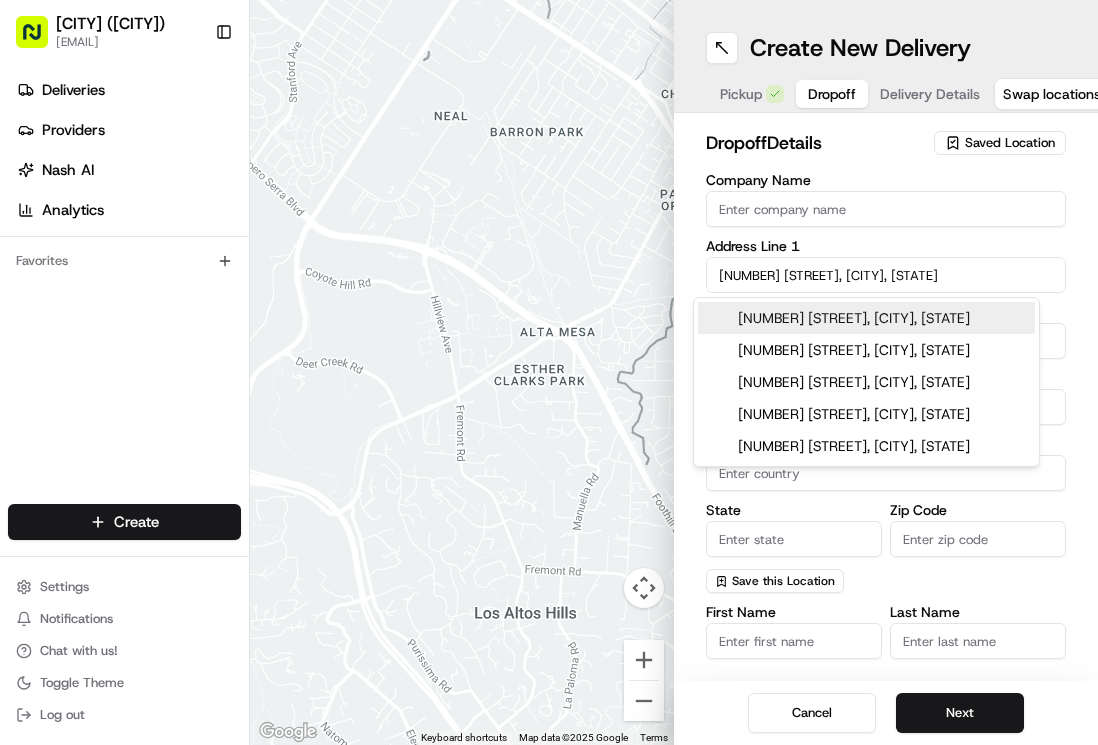 type on "[NUMBER] [STREET], [CITY], [STATE], [COUNTRY]" 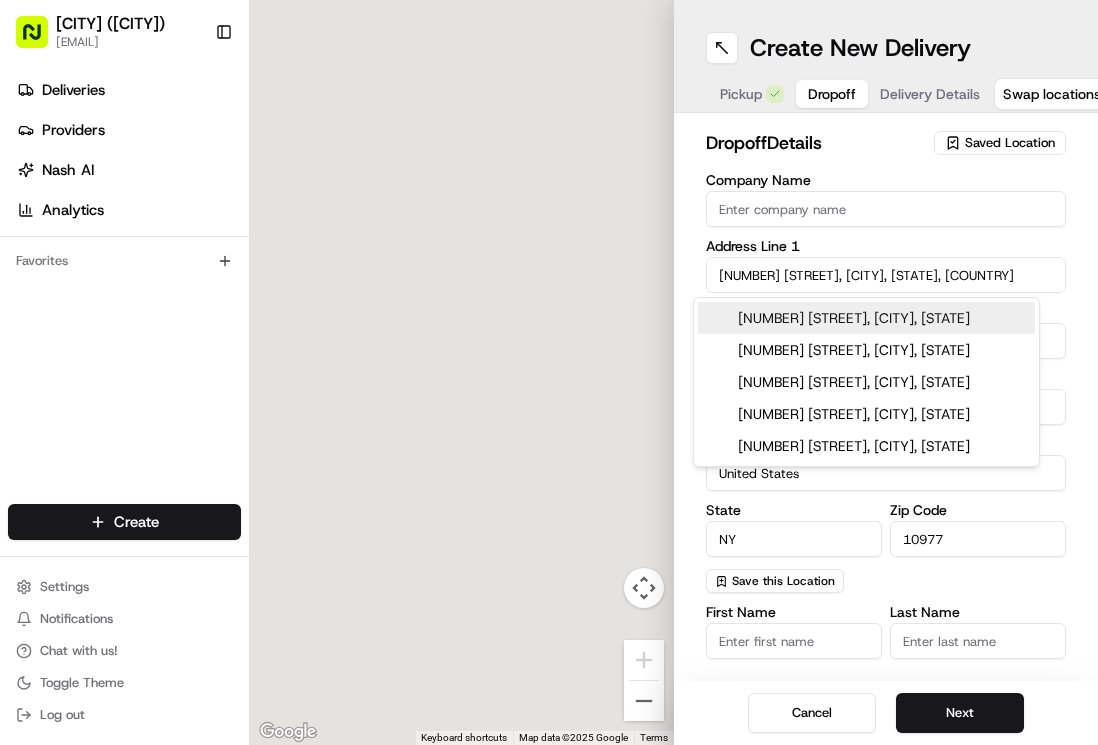 type on "[NUMBER] [STREET]" 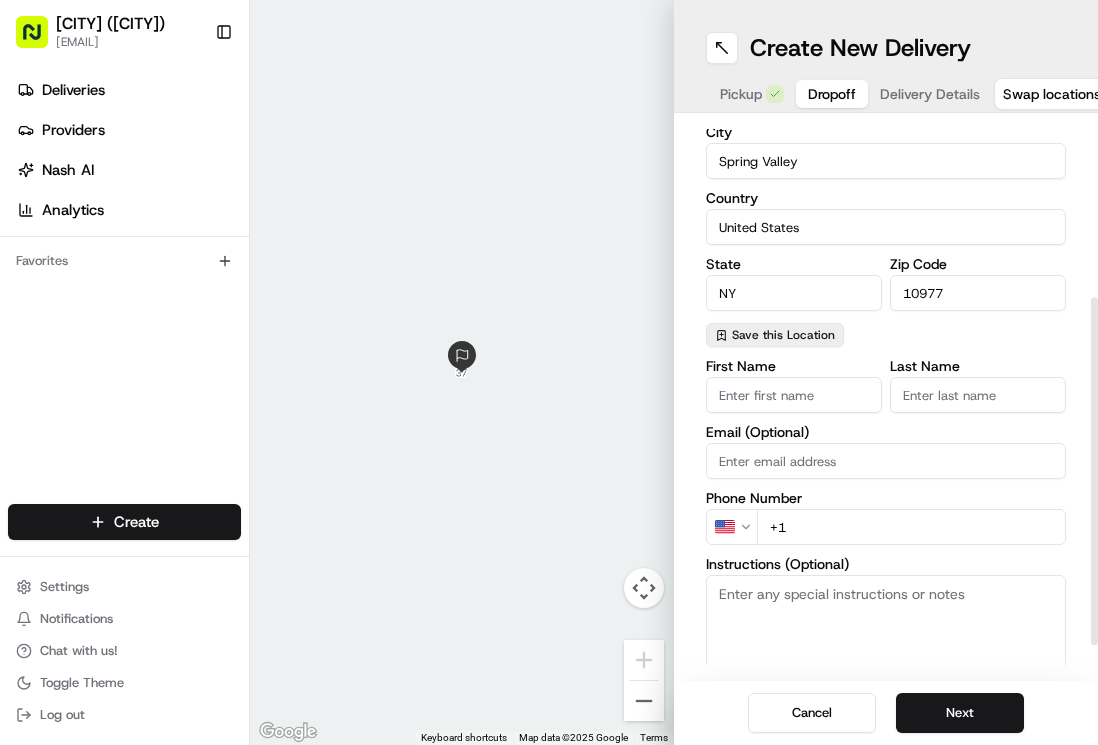 scroll, scrollTop: 337, scrollLeft: 0, axis: vertical 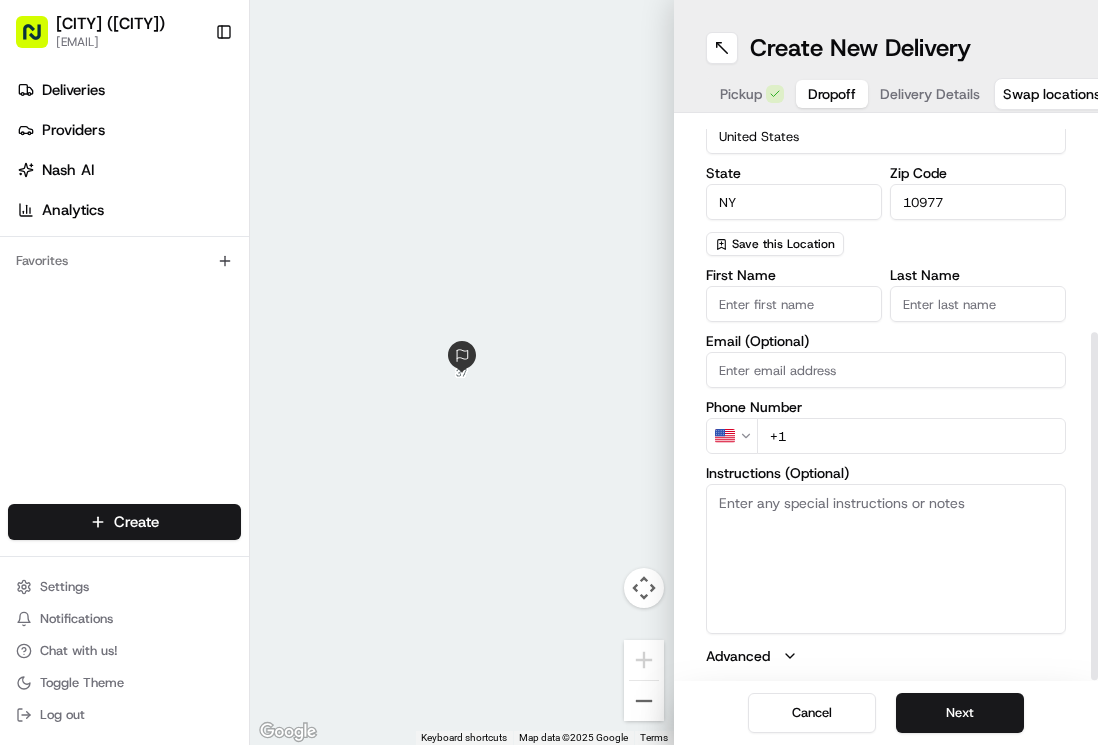 click on "First Name" at bounding box center (794, 304) 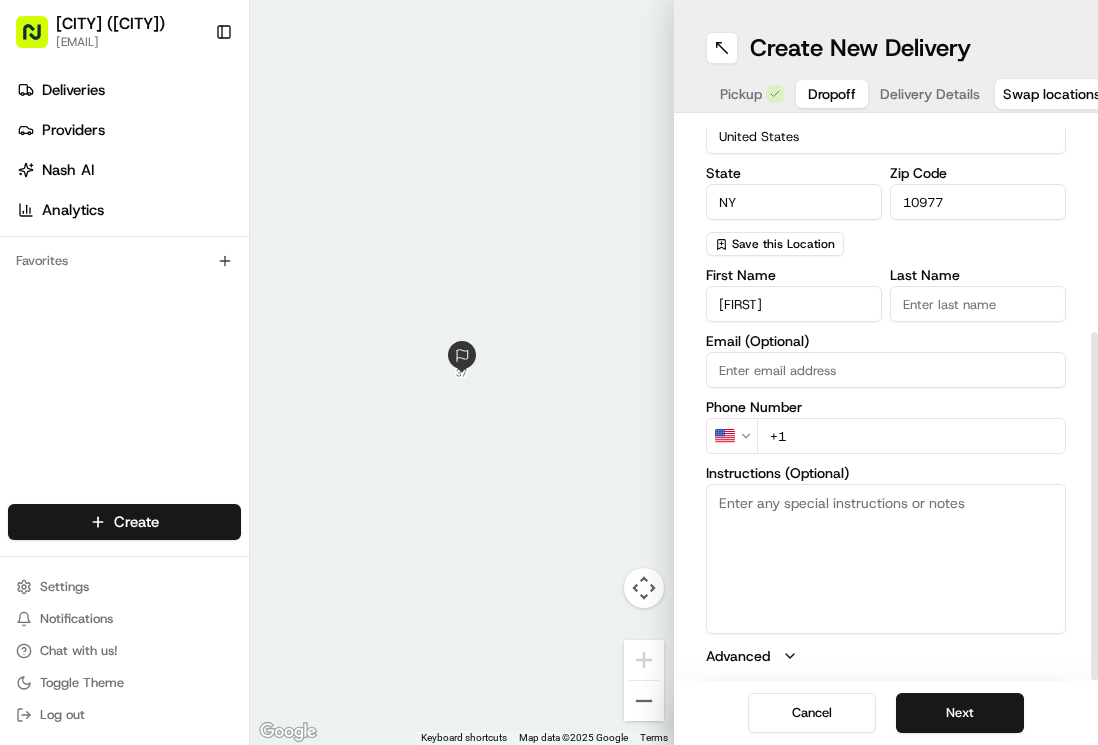 type on "[FIRST]" 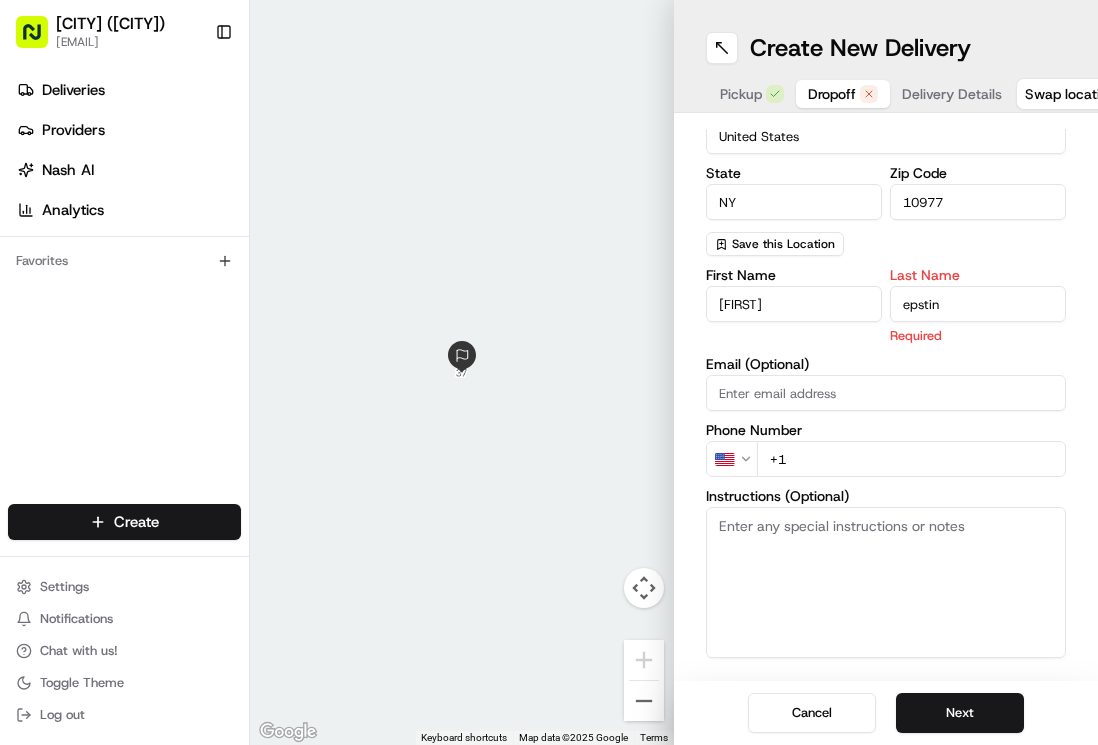 type on "epstin" 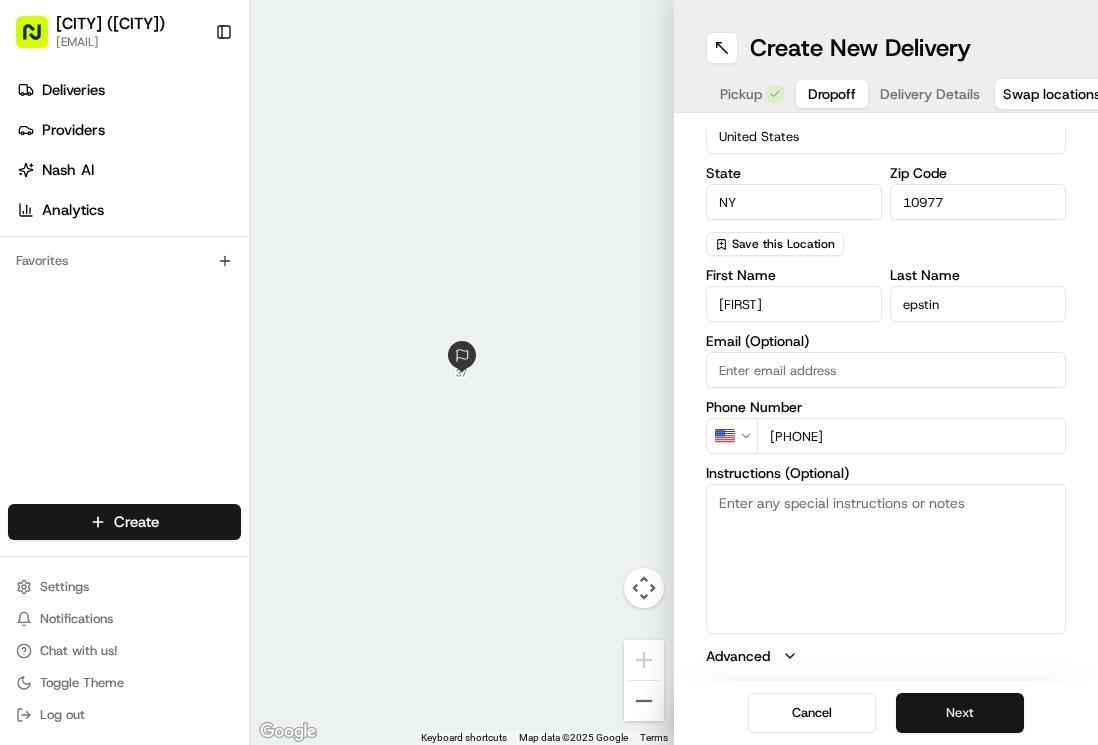 type on "[PHONE]" 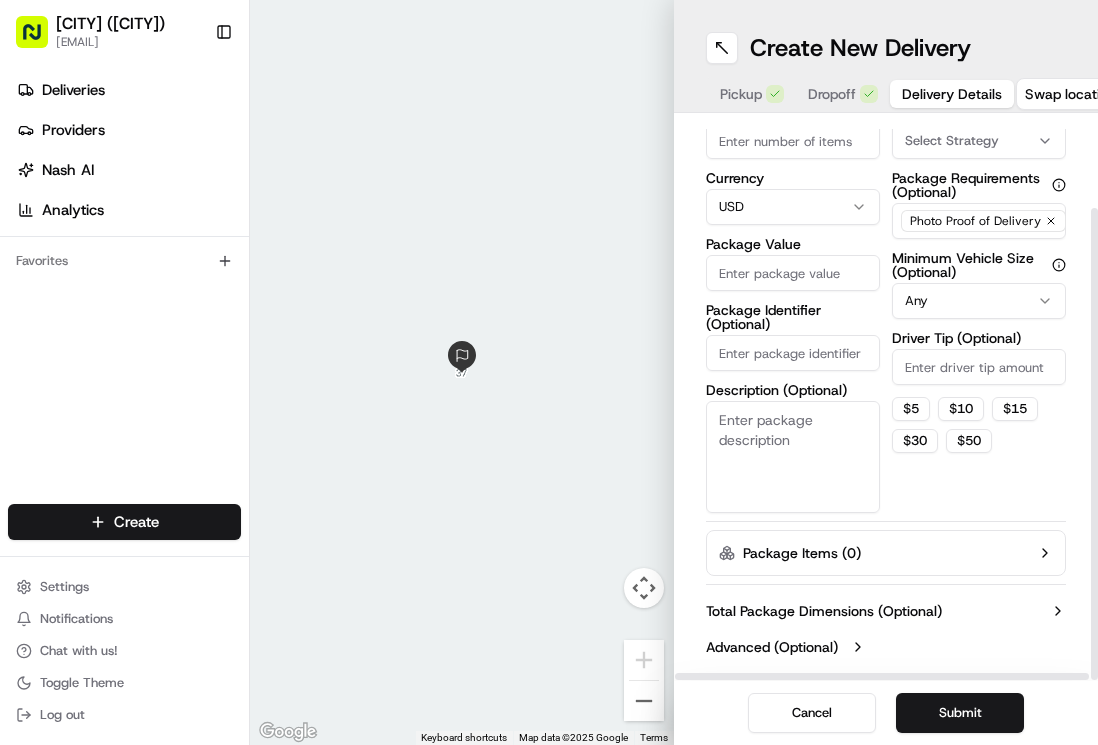 click on "Package Value" at bounding box center [793, 273] 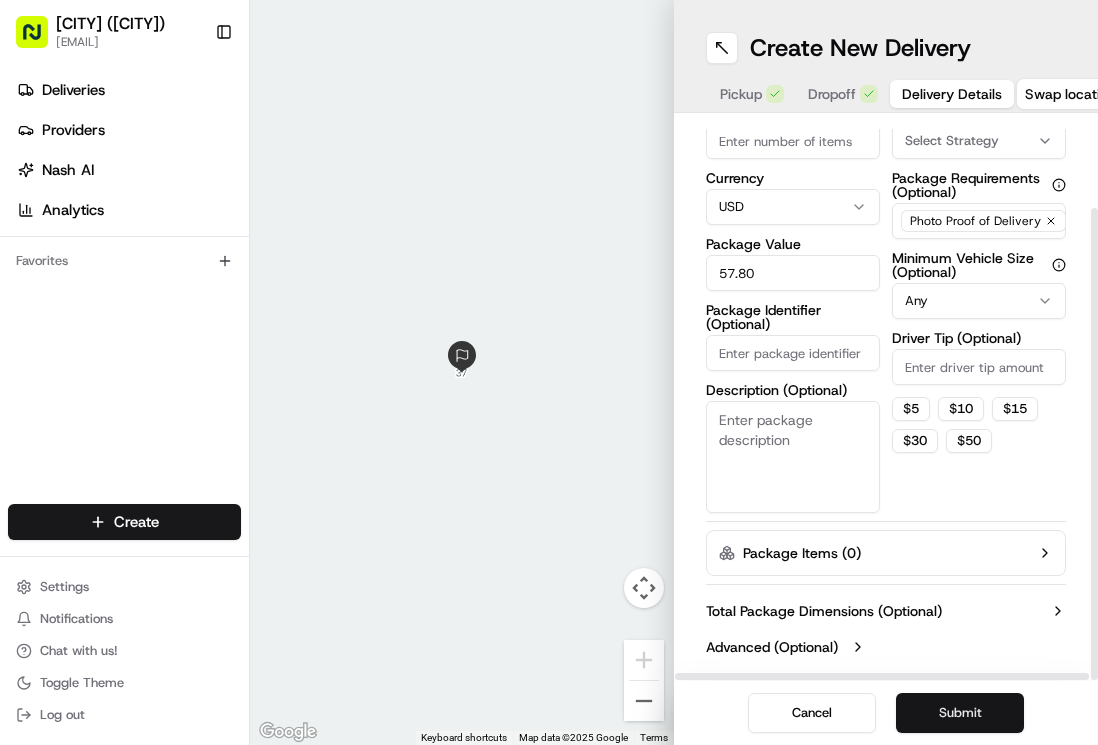 type on "57.80" 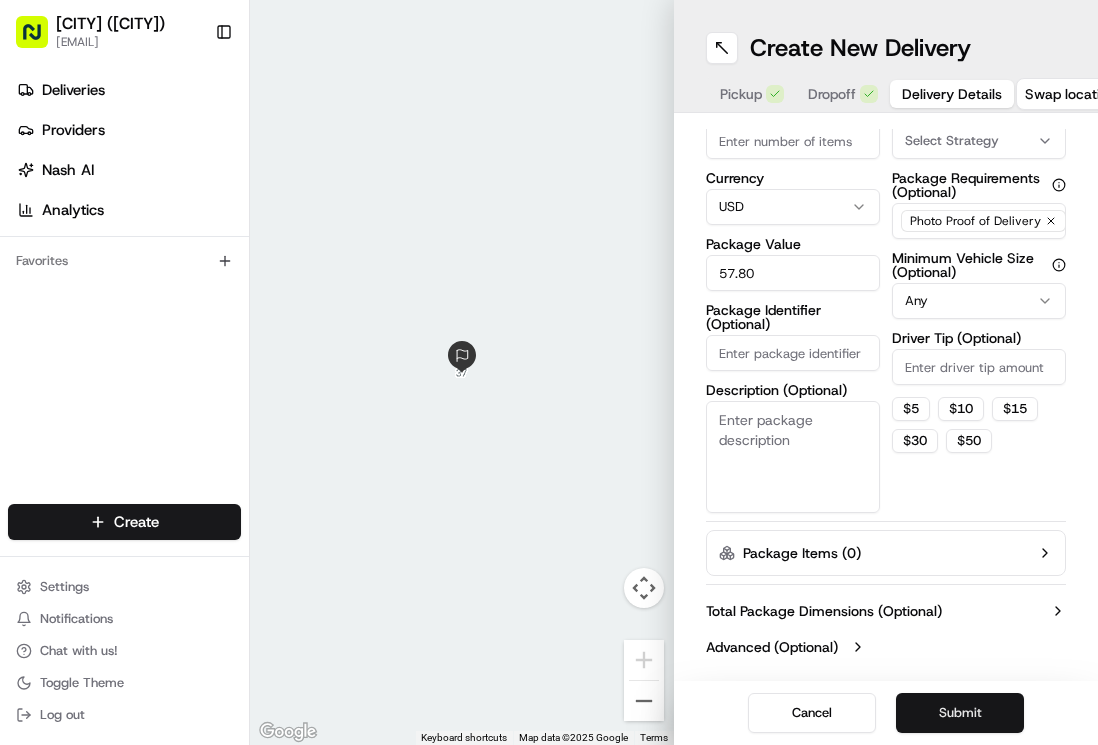 click on "Submit" at bounding box center (960, 713) 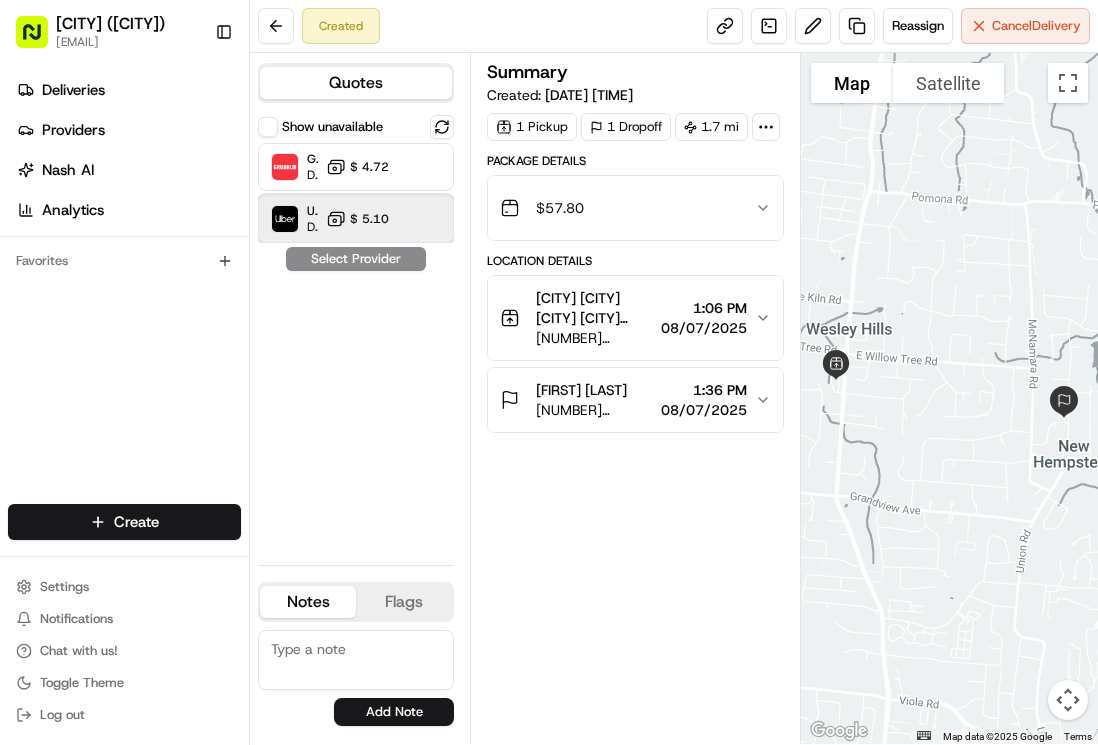 click on "Uber Dropoff ETA   31 minutes $   5.10" at bounding box center [356, 219] 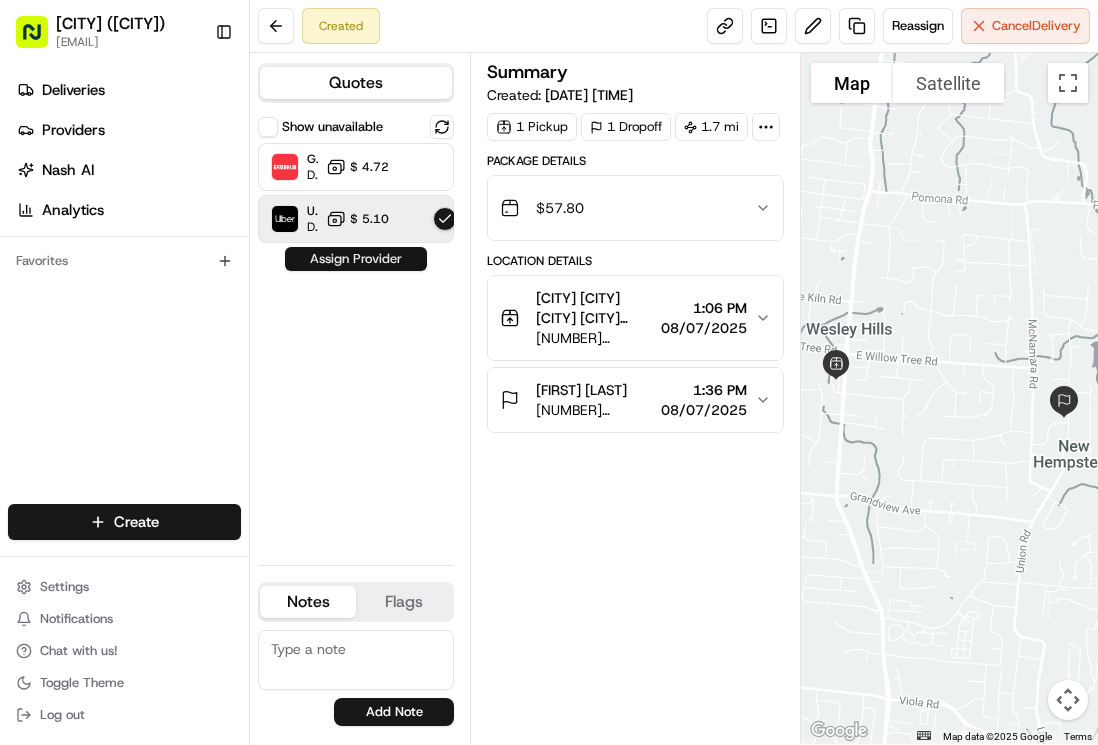 click on "Assign Provider" at bounding box center [356, 259] 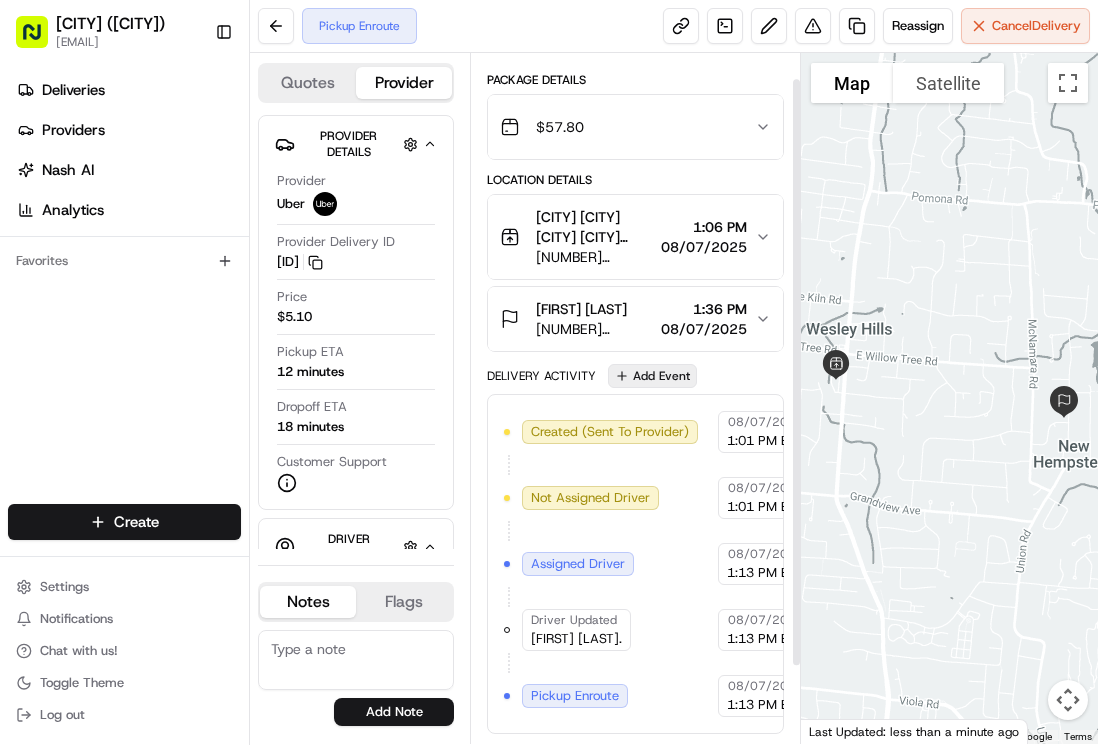 scroll, scrollTop: 123, scrollLeft: 0, axis: vertical 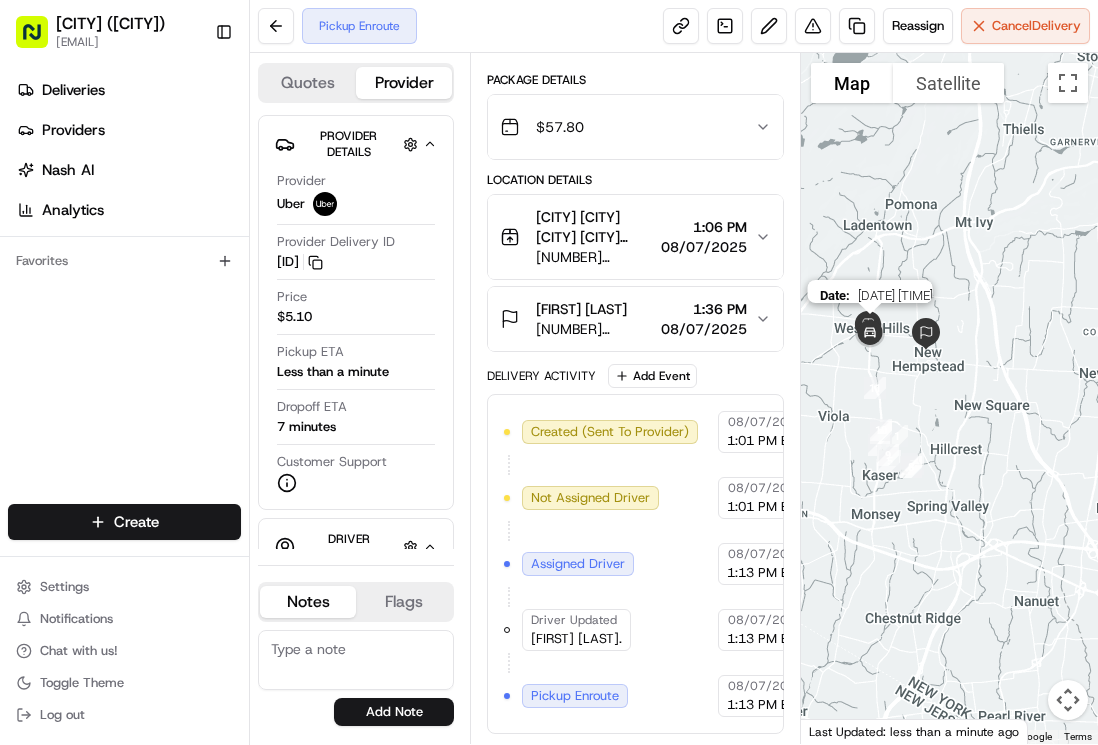click on "Not Assigned Driver" at bounding box center [592, 498] 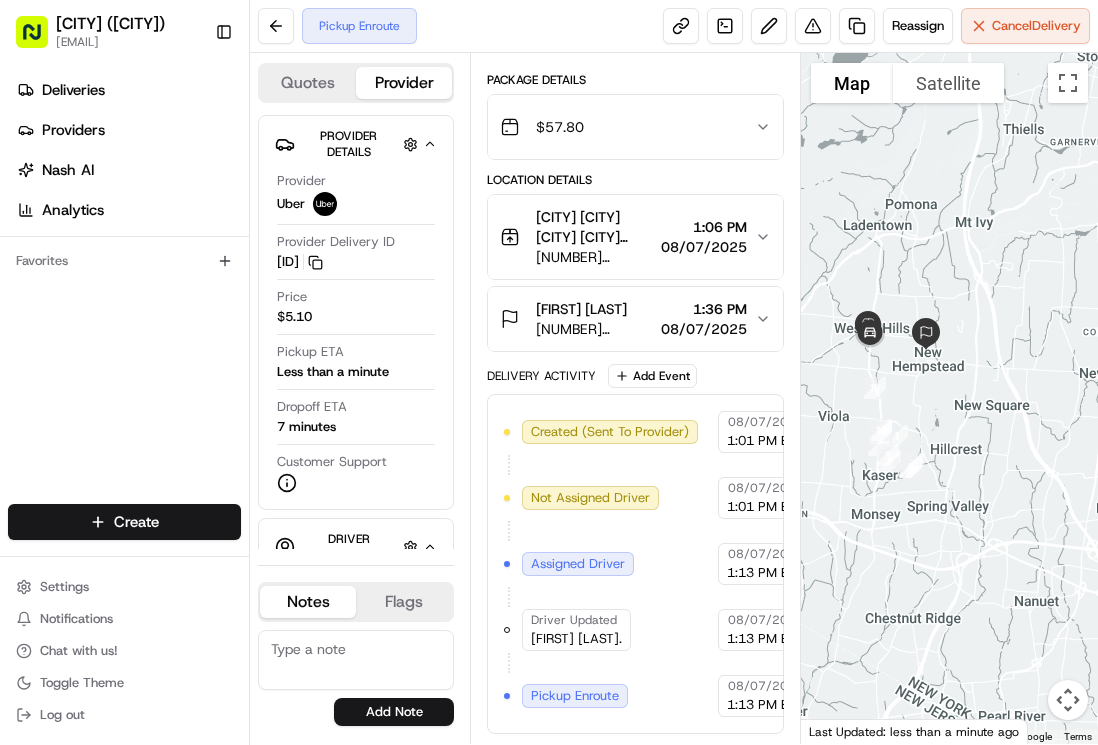 click on "Created (Sent To Provider) Uber [DATE] [TIME] EDT Not Assigned Driver Uber [DATE] [TIME] EDT Assigned Driver Uber [DATE] [TIME] EDT Driver Updated [FIRST] [LAST]. Uber [DATE] [TIME] EDT Pickup Enroute Uber [DATE] [TIME] EDT" at bounding box center (635, 564) 